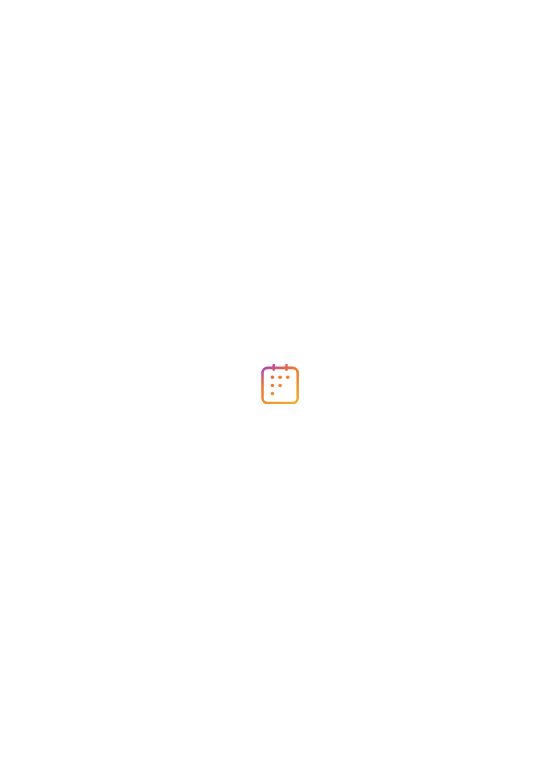 scroll, scrollTop: 0, scrollLeft: 0, axis: both 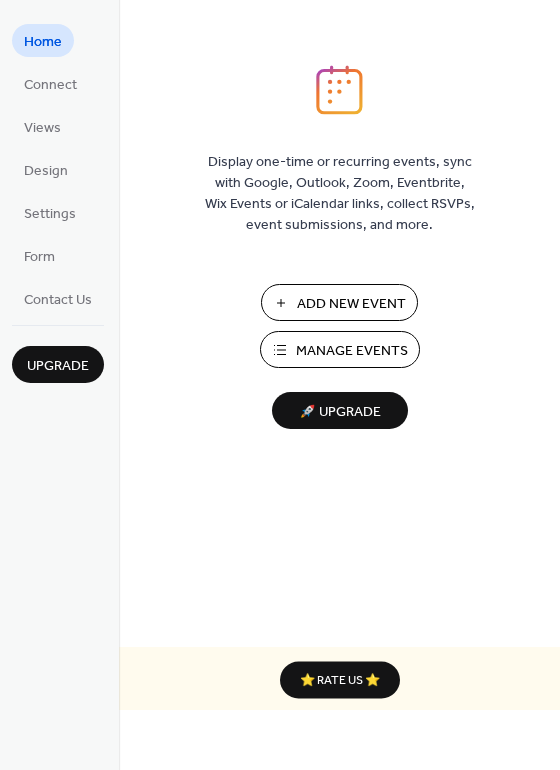 click on "Manage Events" at bounding box center [352, 351] 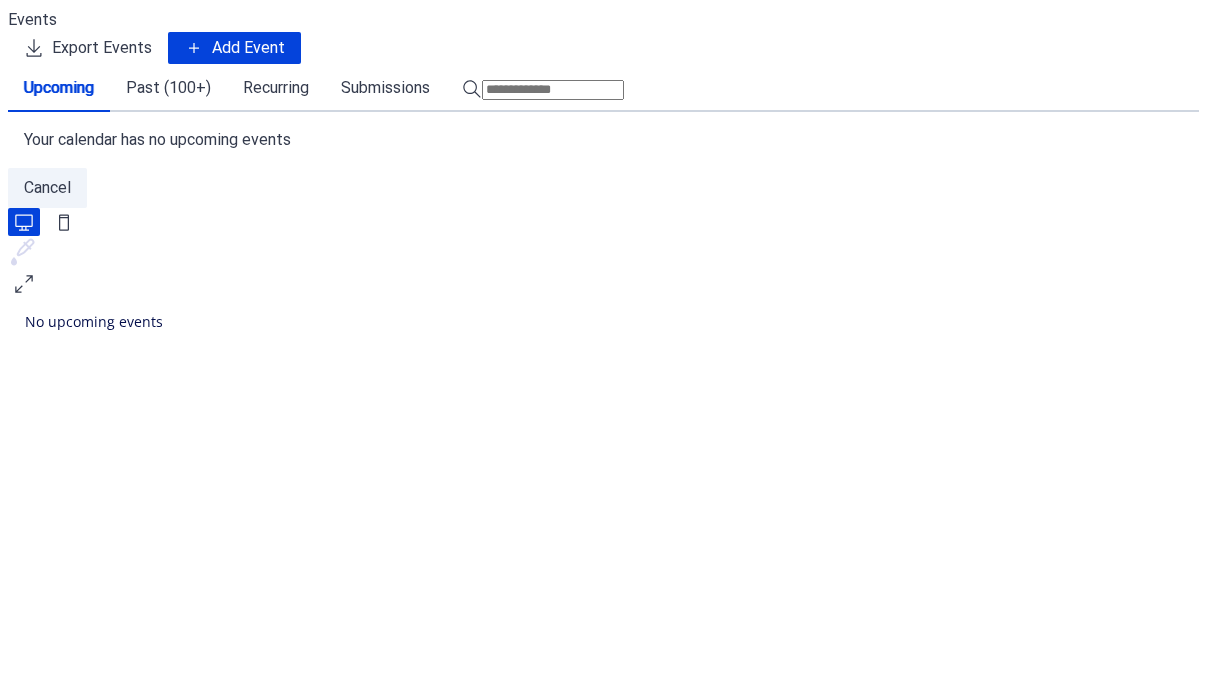 scroll, scrollTop: 0, scrollLeft: 0, axis: both 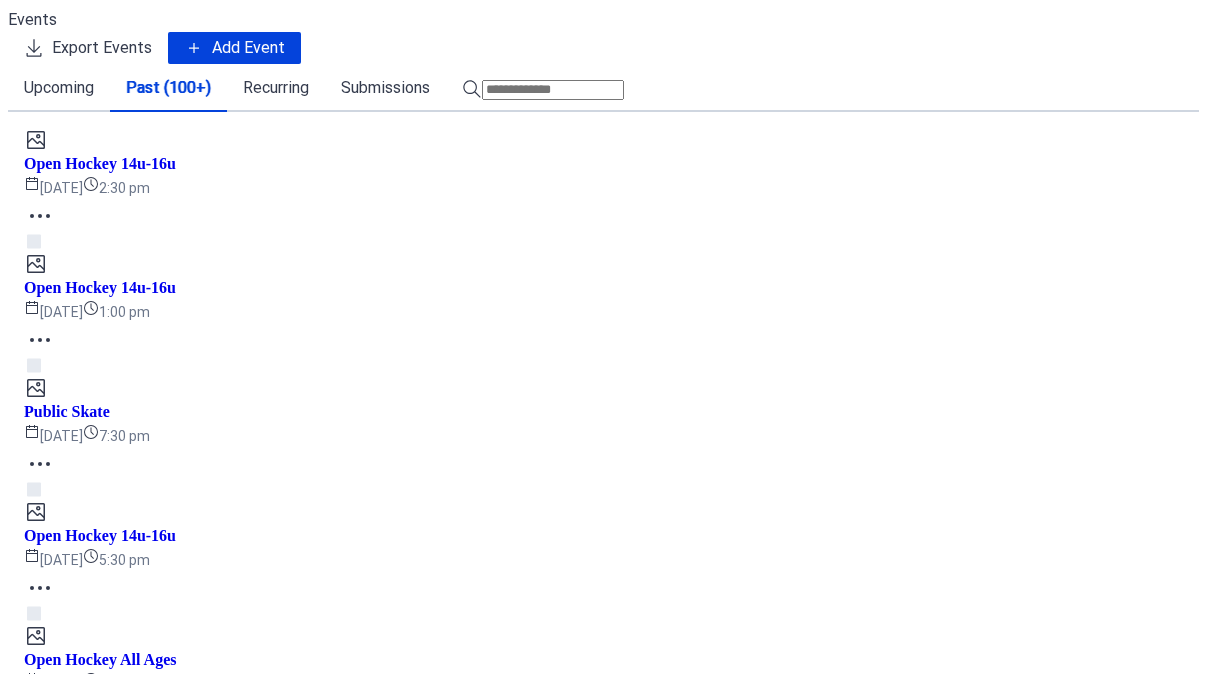 click 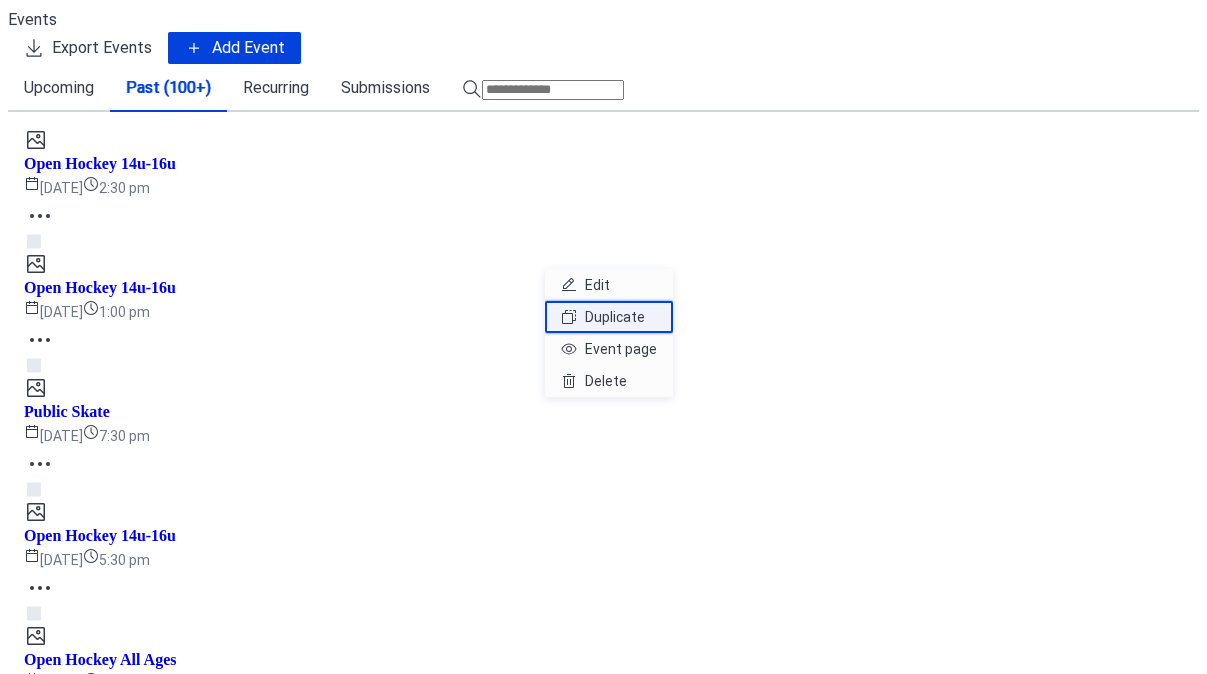 click on "Duplicate" at bounding box center [615, 317] 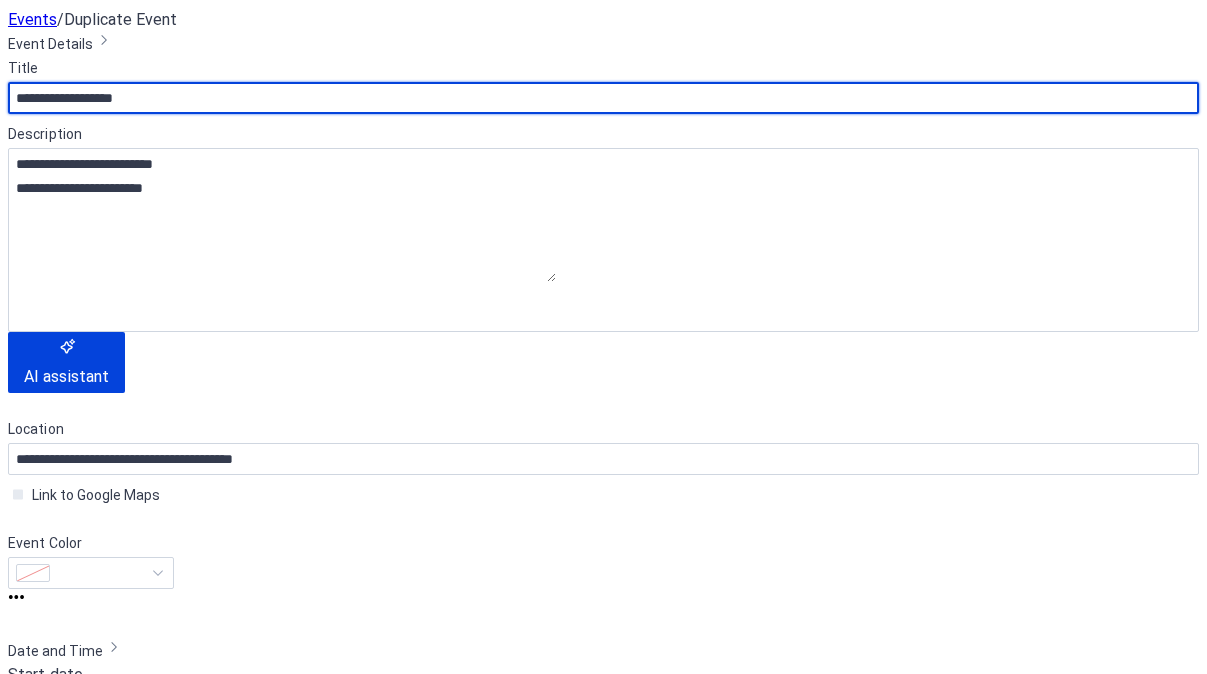 scroll, scrollTop: 407, scrollLeft: 0, axis: vertical 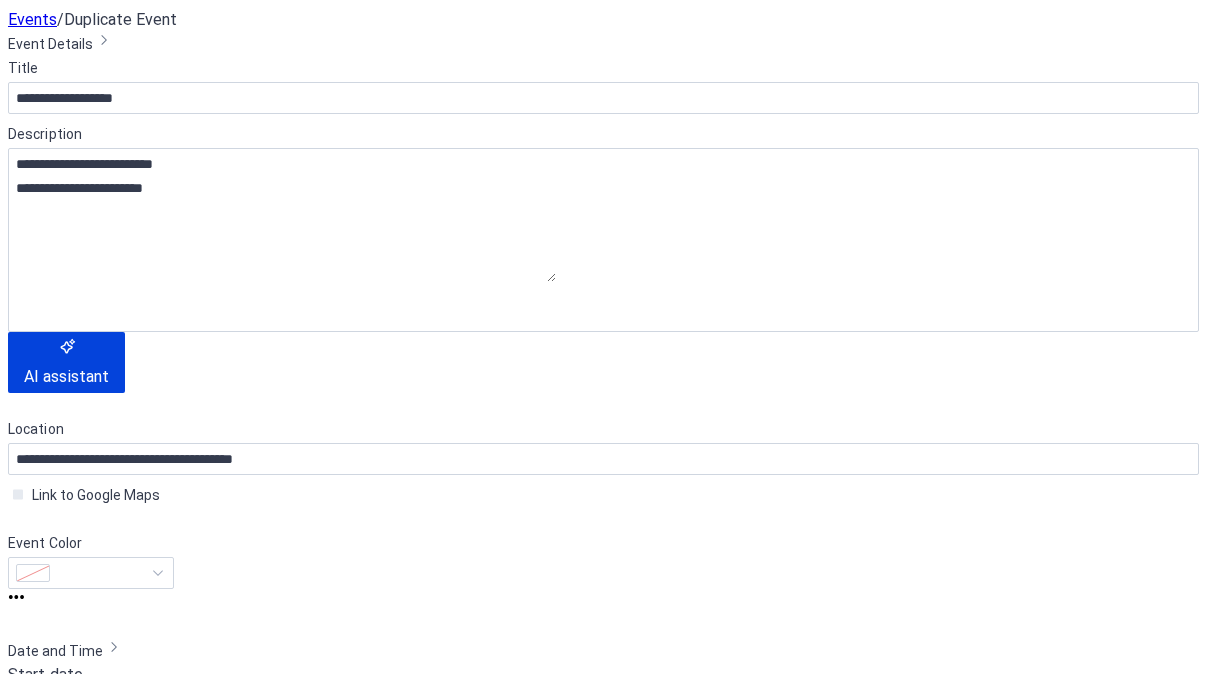 click on "**********" at bounding box center (325, 349) 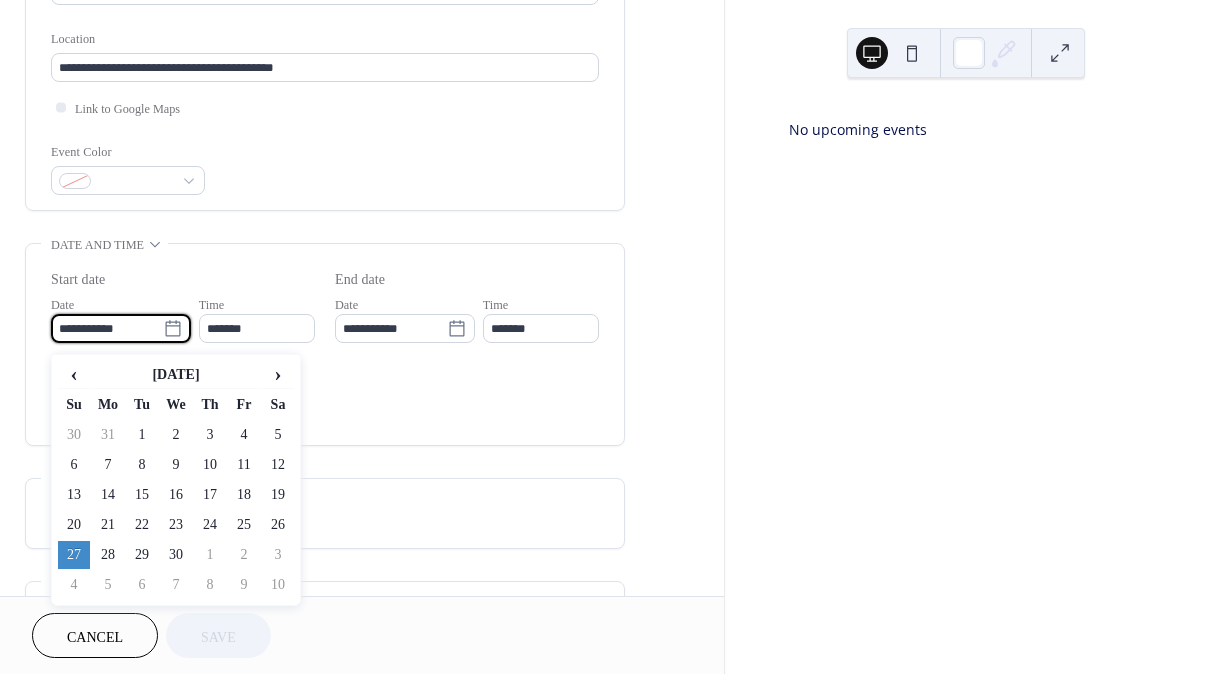 click on "**********" at bounding box center [107, 328] 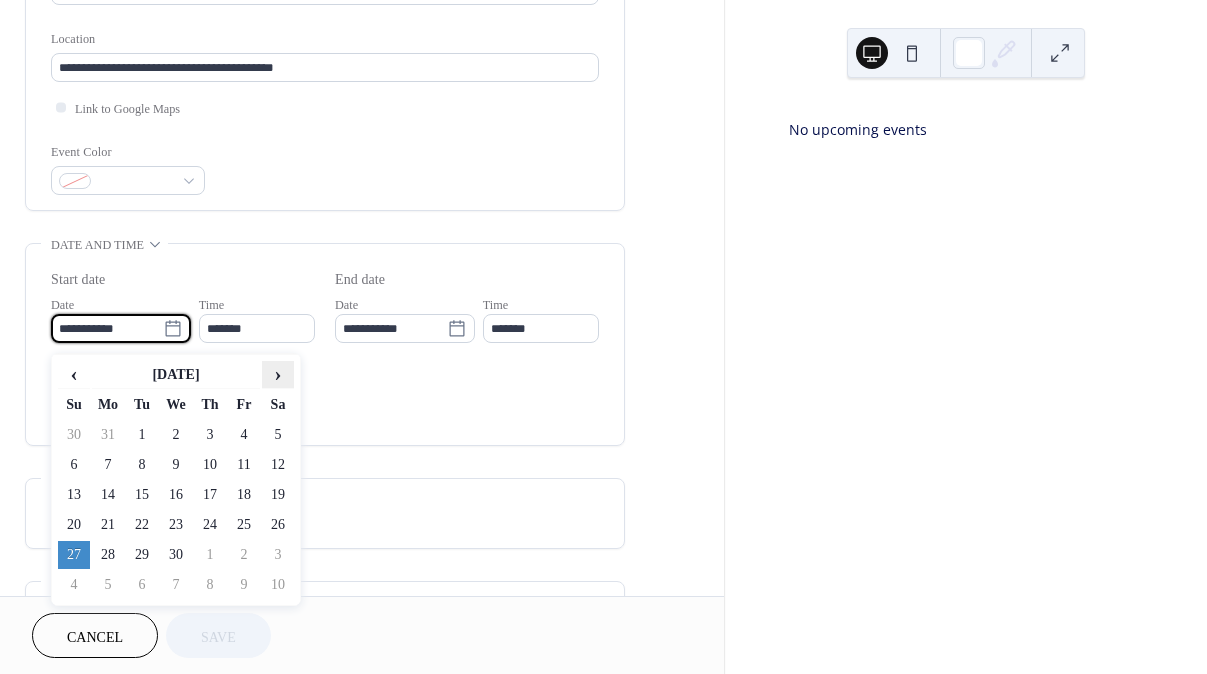 click on "›" at bounding box center [278, 374] 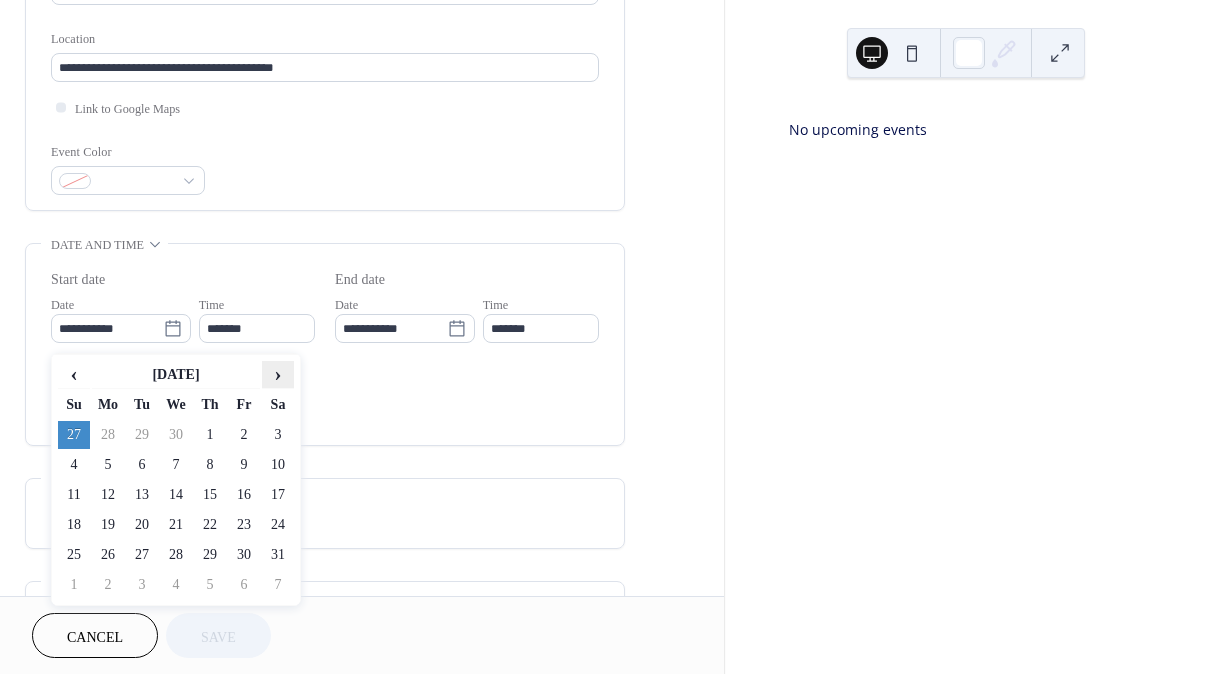 click on "›" at bounding box center (278, 374) 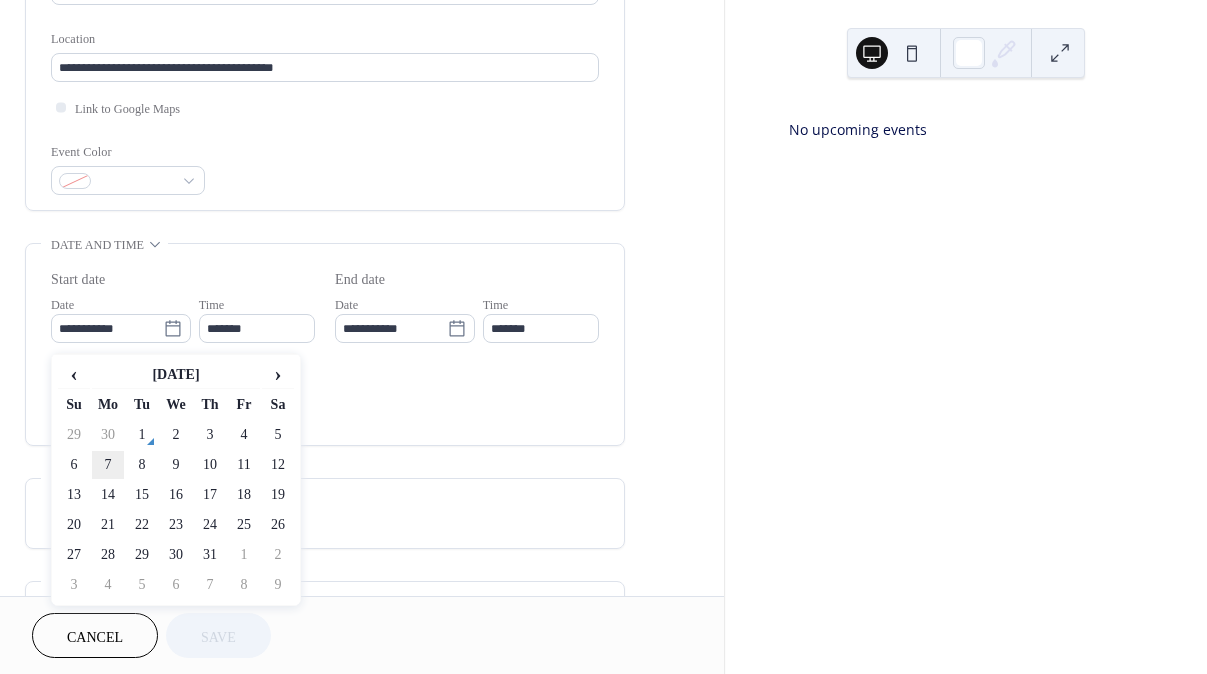 click on "7" at bounding box center [108, 465] 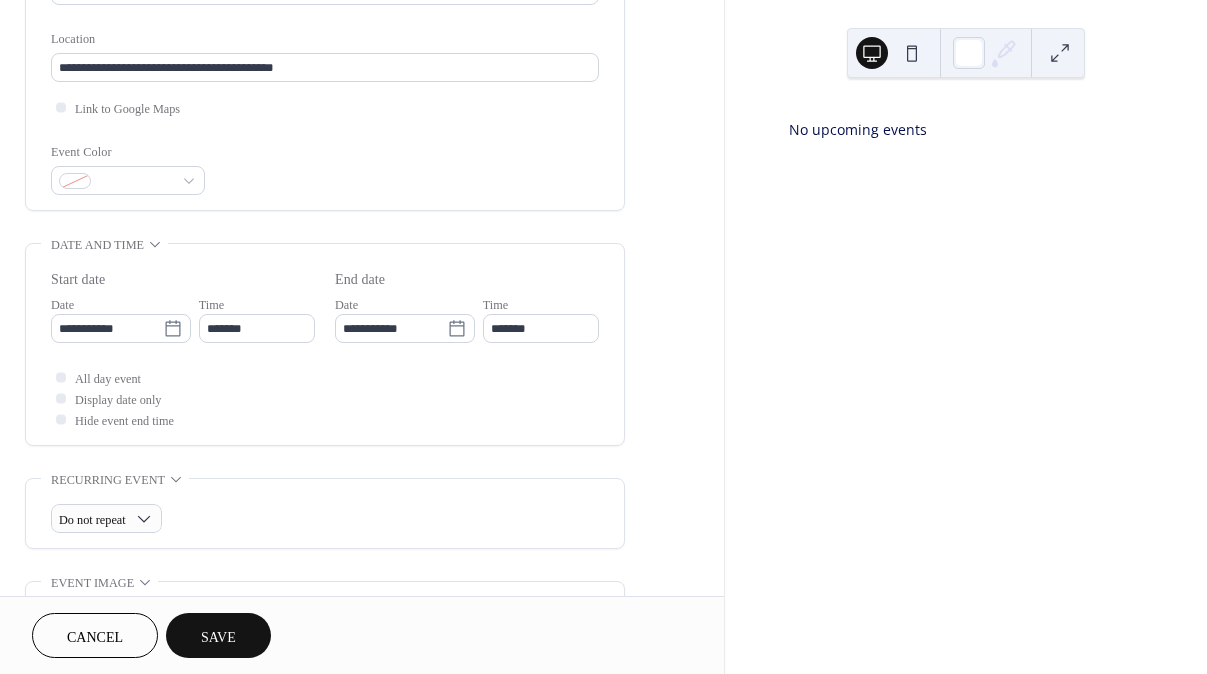 type on "**********" 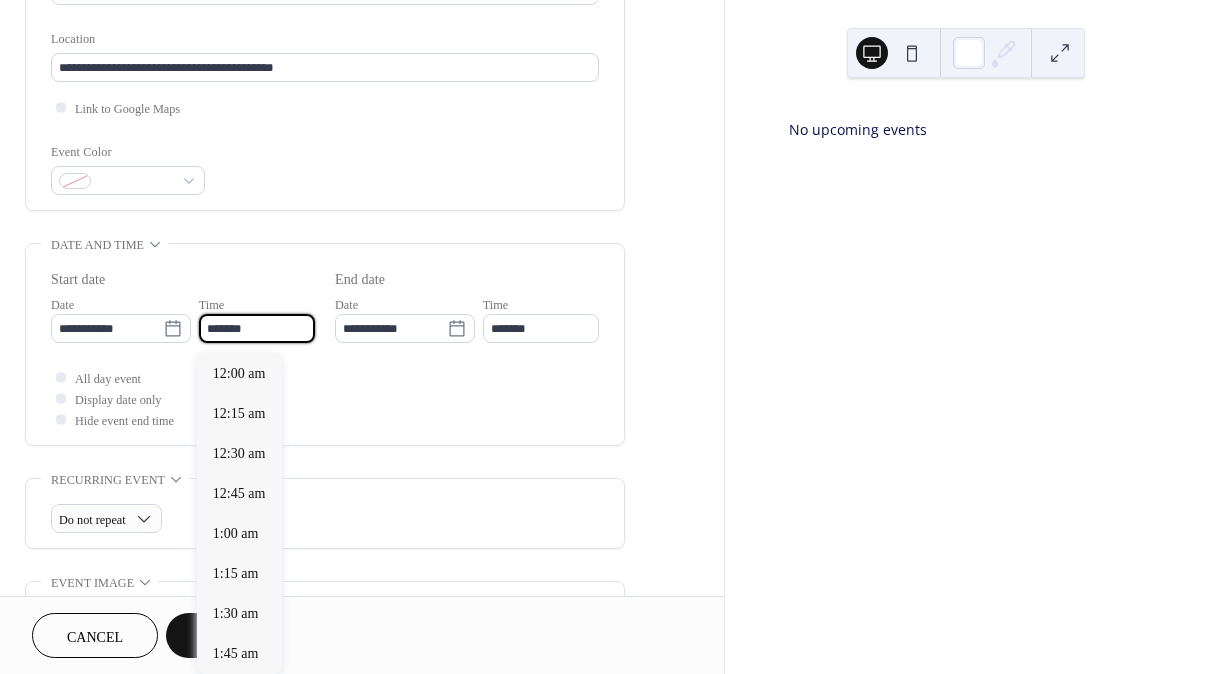 click on "*******" at bounding box center [257, 328] 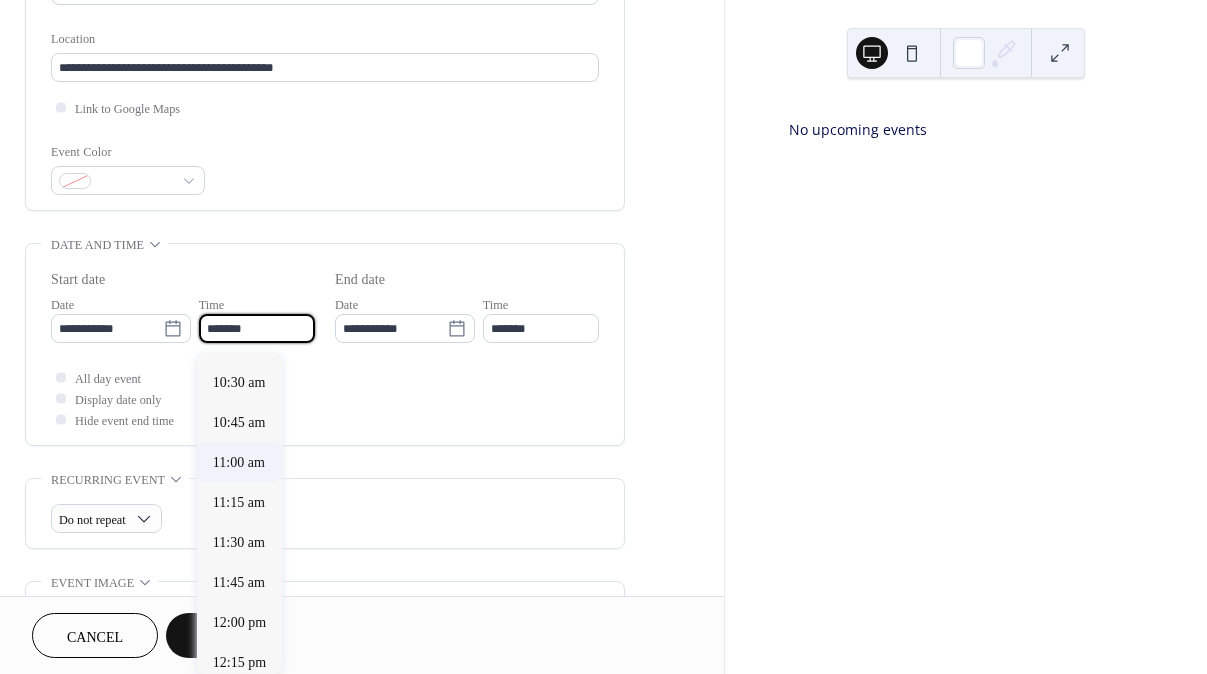 scroll, scrollTop: 1670, scrollLeft: 0, axis: vertical 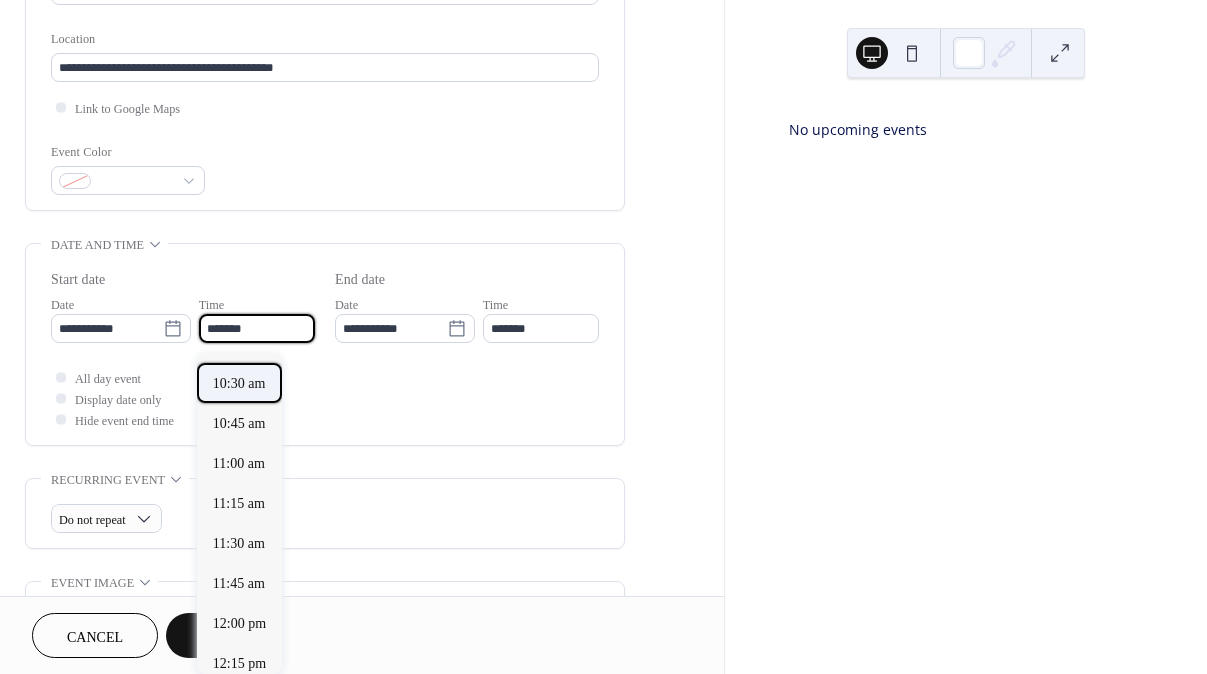 click on "10:30 am" at bounding box center (239, 383) 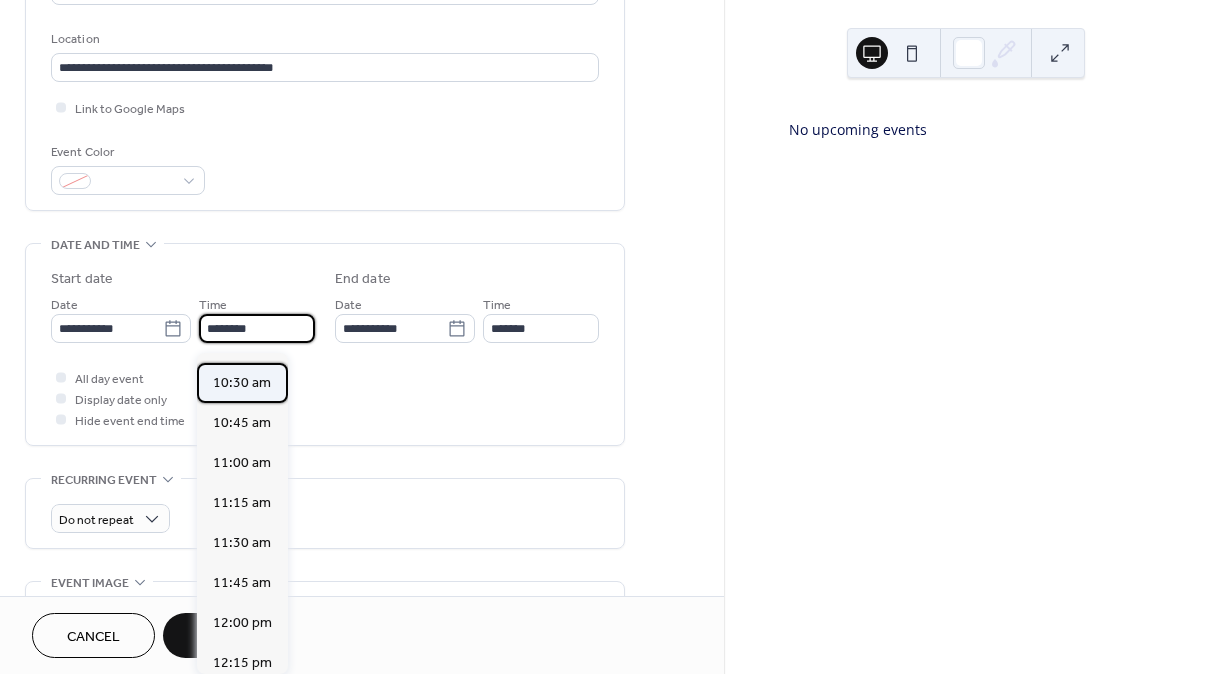 type on "********" 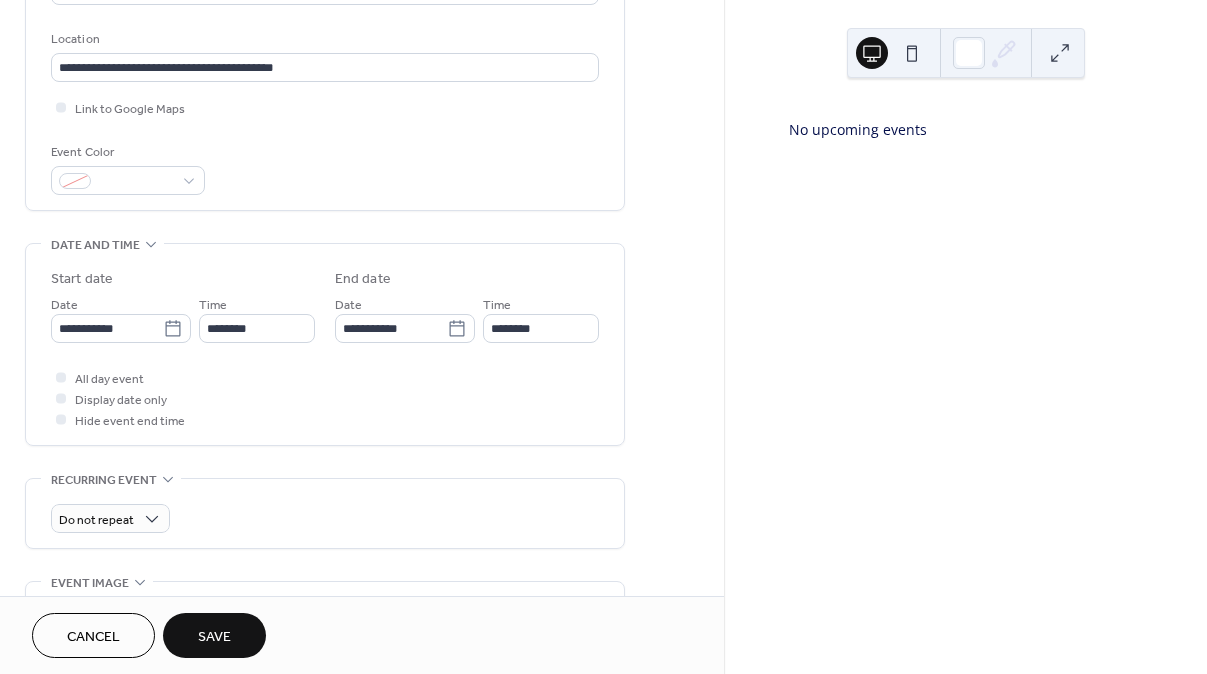 click on "All day event Display date only Hide event end time" at bounding box center [325, 398] 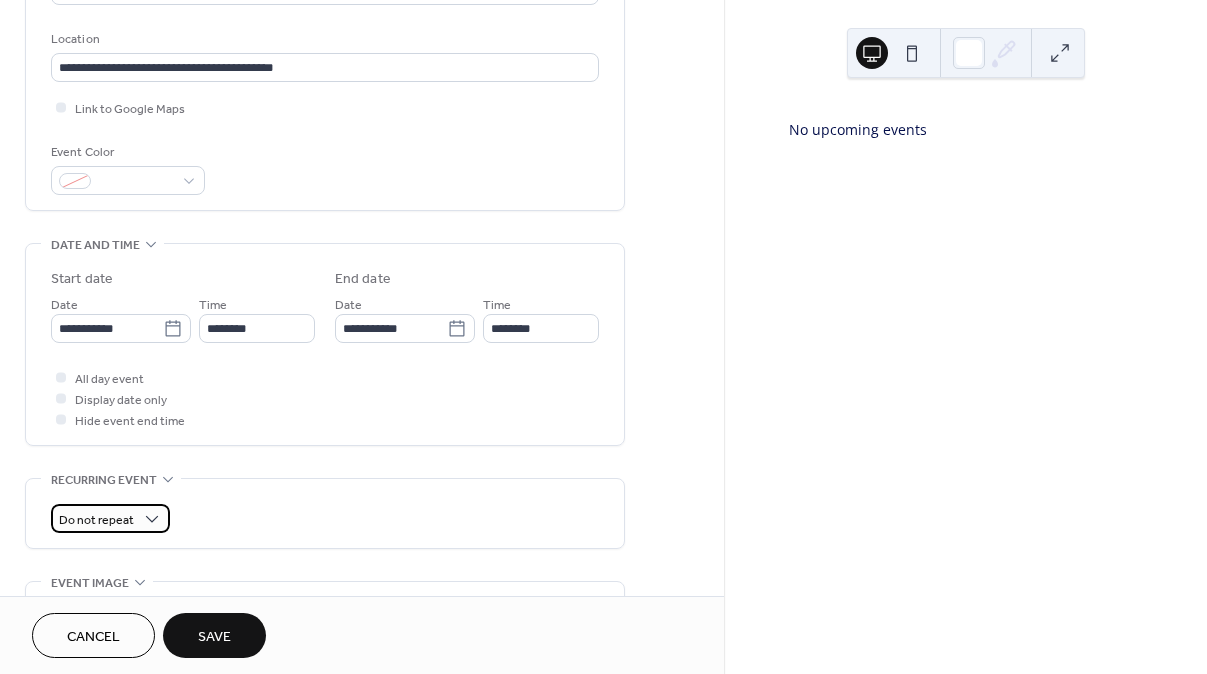 click on "Do not repeat" at bounding box center (96, 520) 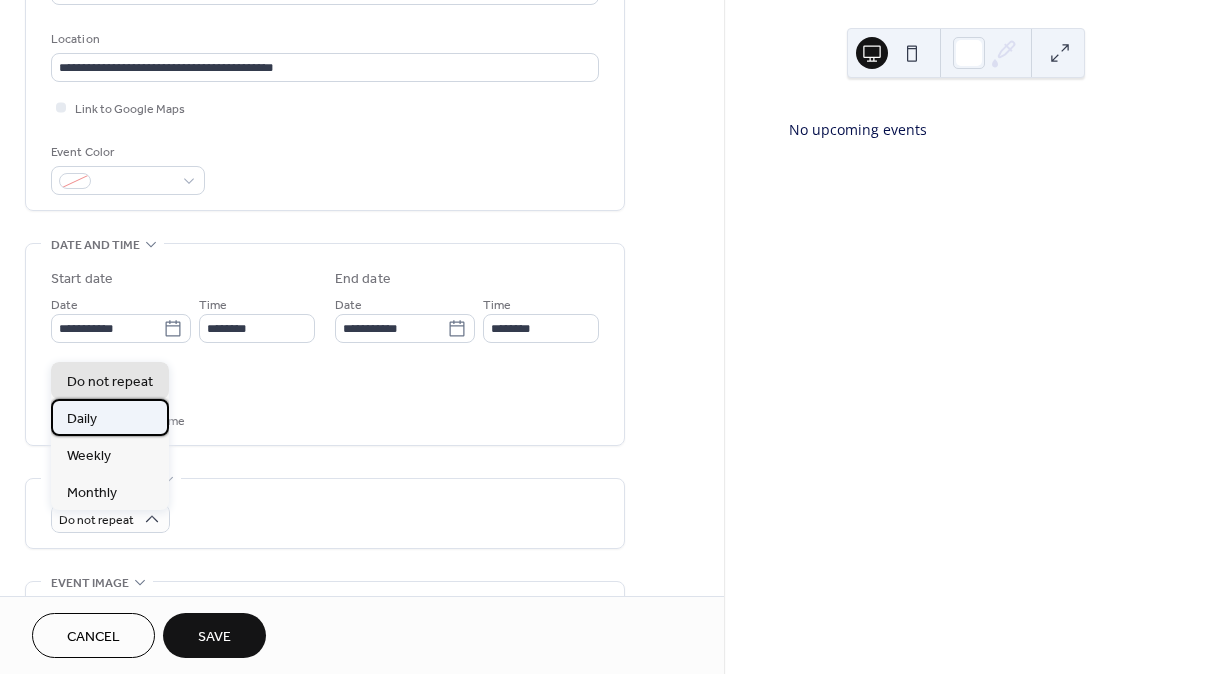 click on "Daily" at bounding box center (82, 419) 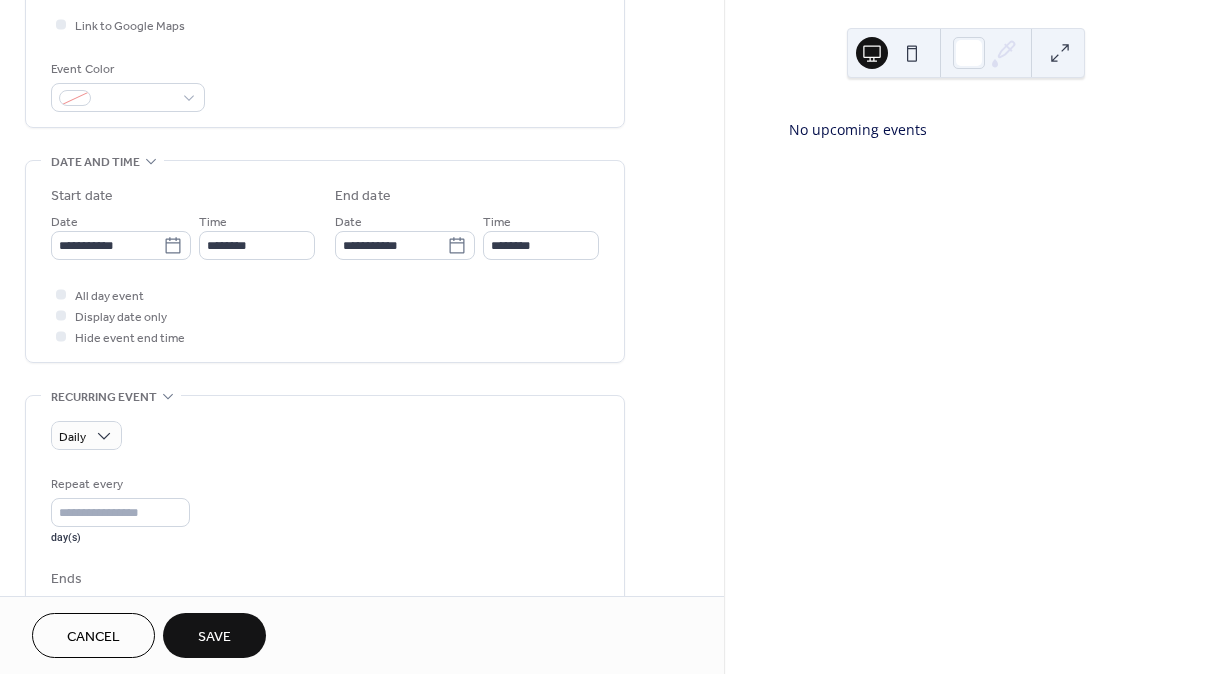 scroll, scrollTop: 506, scrollLeft: 0, axis: vertical 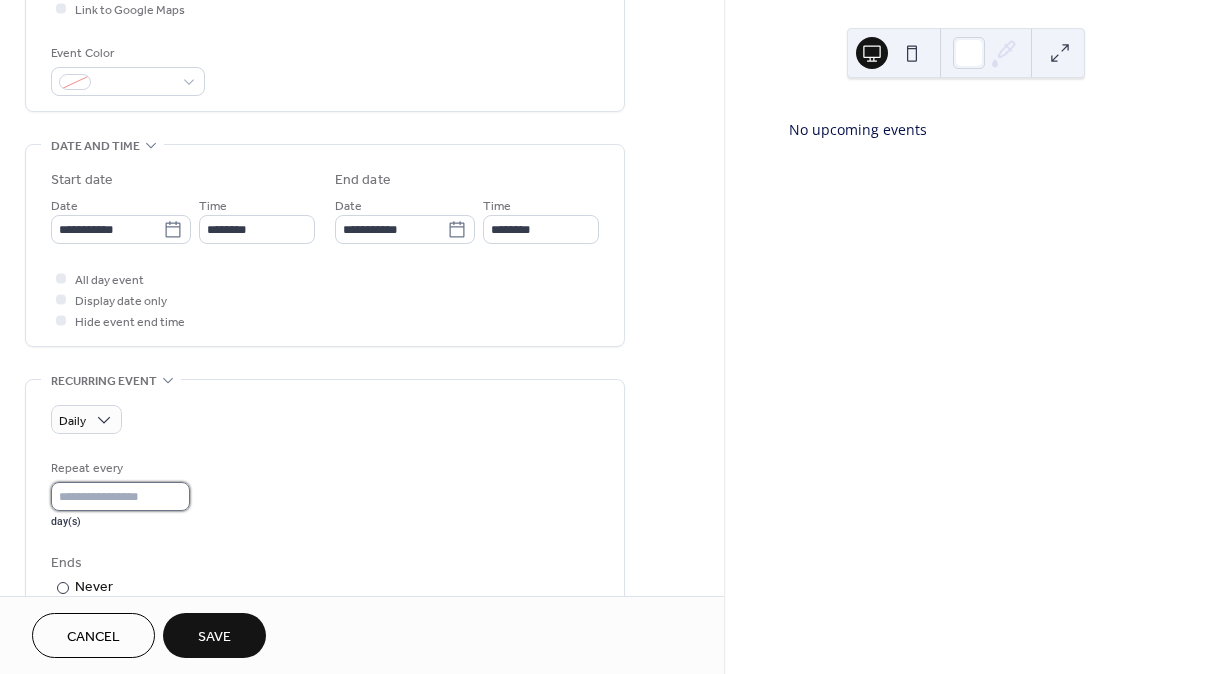 click on "*" at bounding box center (120, 496) 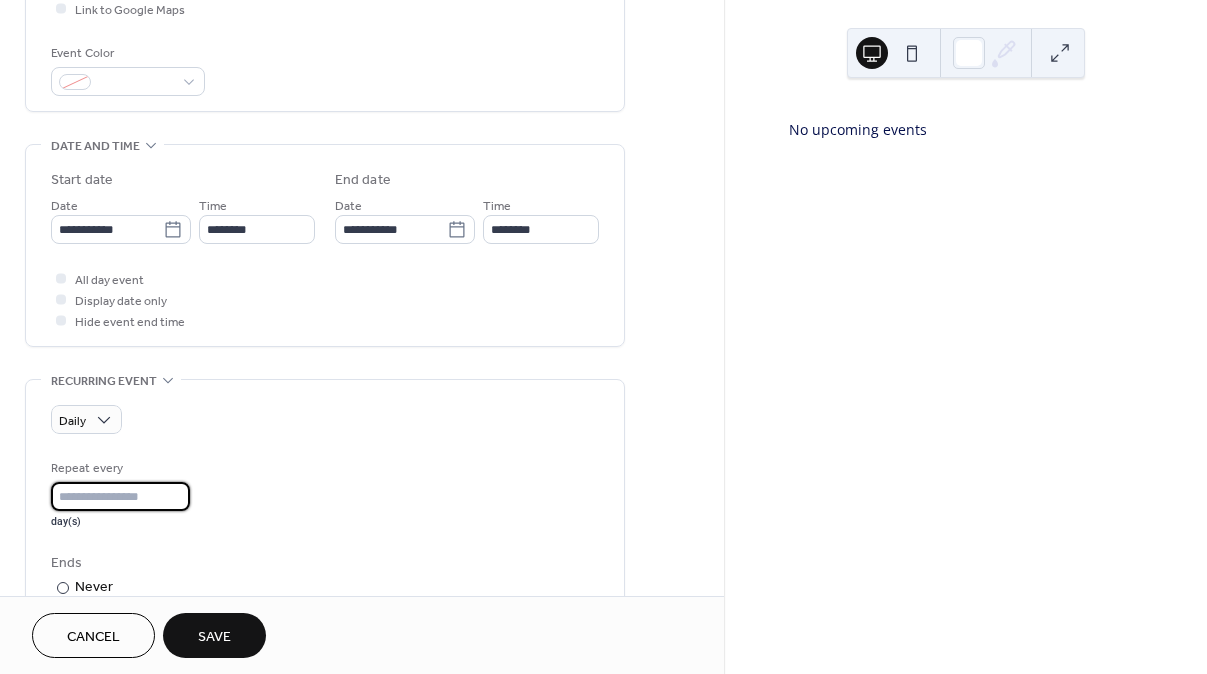 click on "Repeat every * day(s) Ends ​ Never ​ On Excluded Dates Select Date to Exclude" at bounding box center (325, 579) 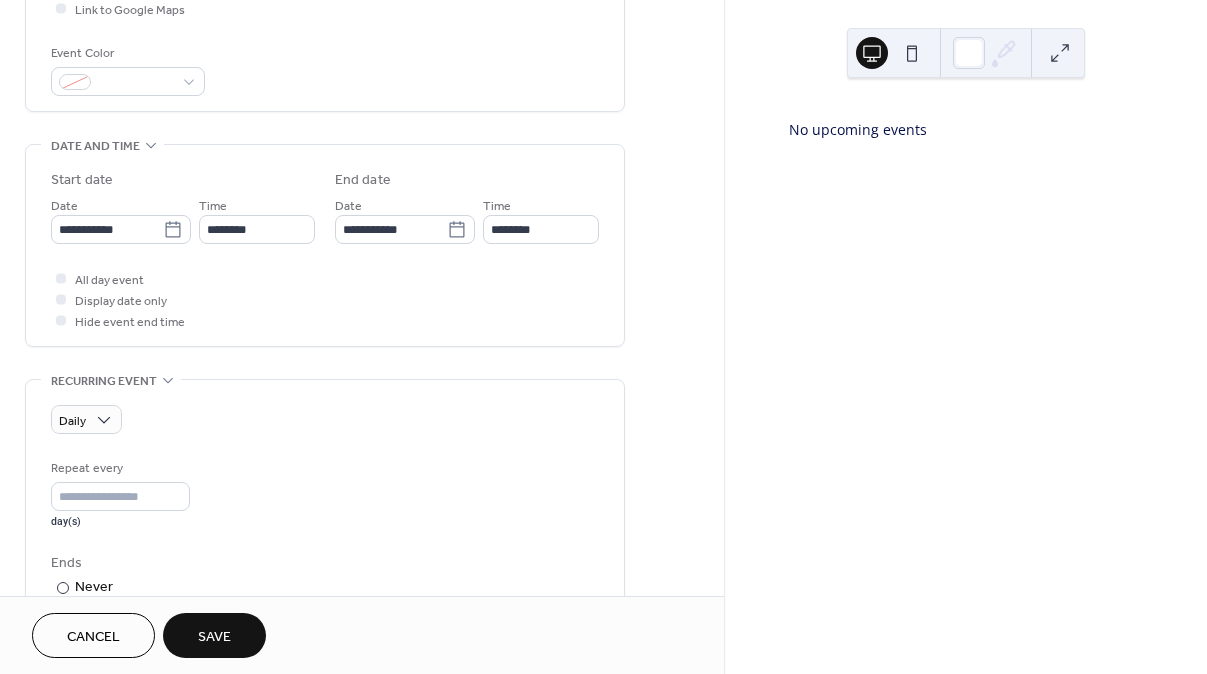 scroll, scrollTop: 609, scrollLeft: 0, axis: vertical 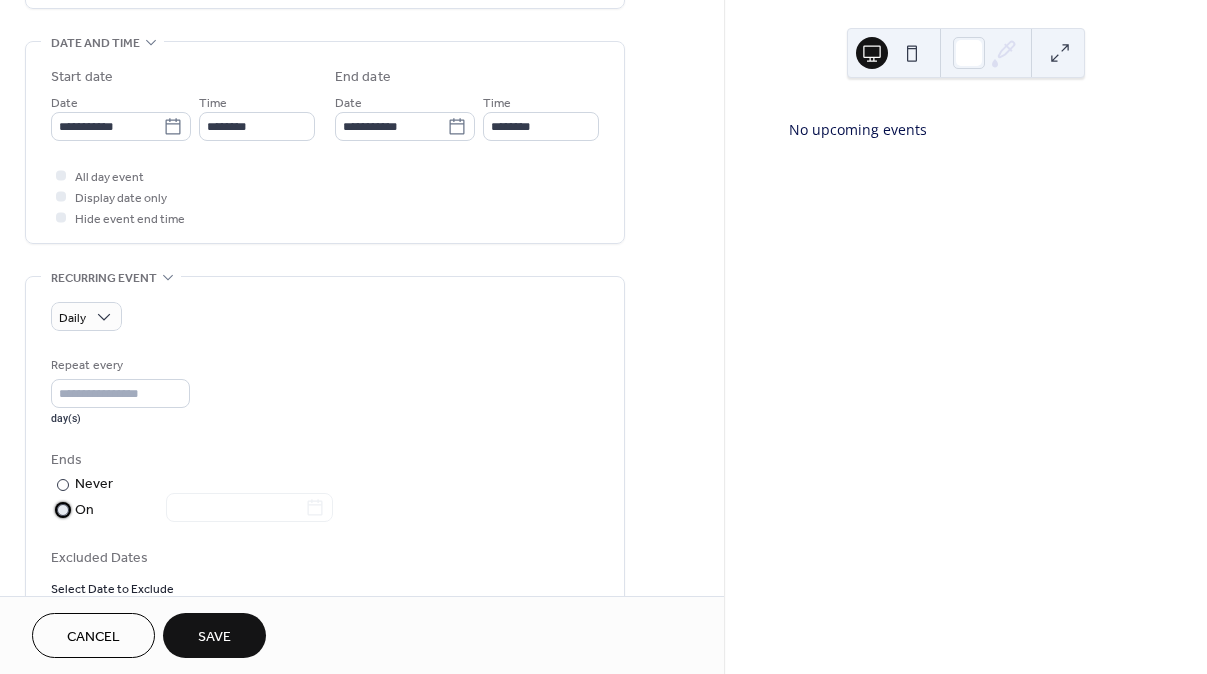 click at bounding box center (63, 510) 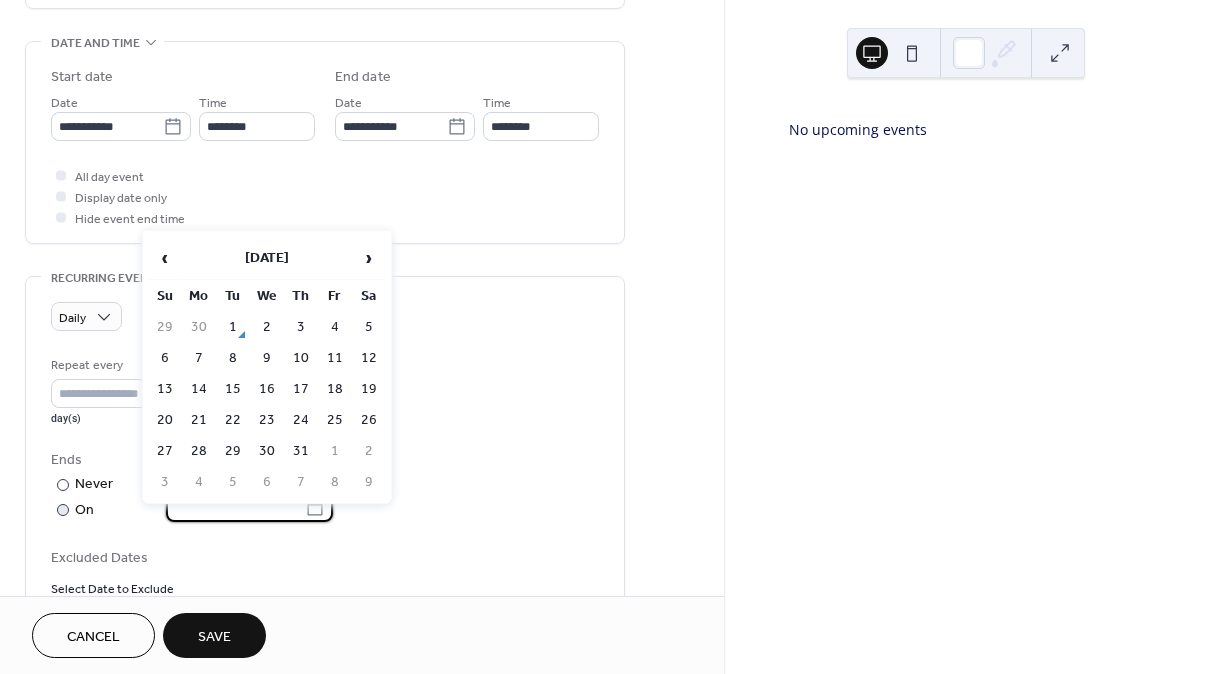click at bounding box center (235, 507) 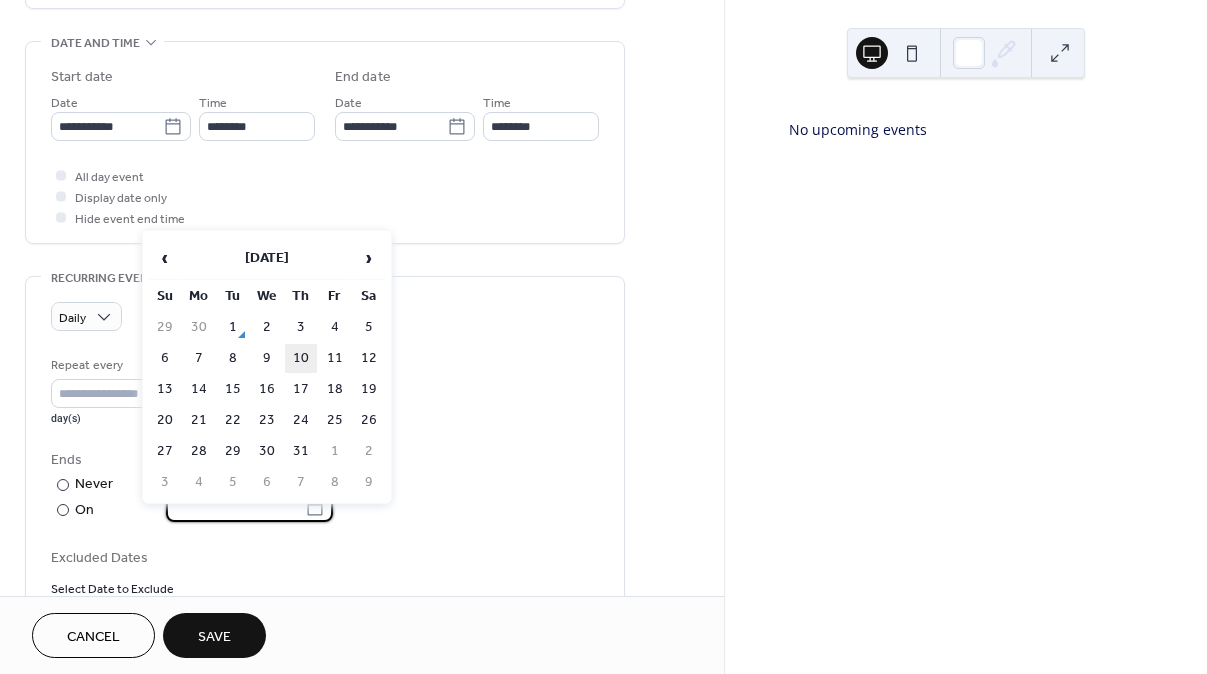 click on "10" at bounding box center (301, 358) 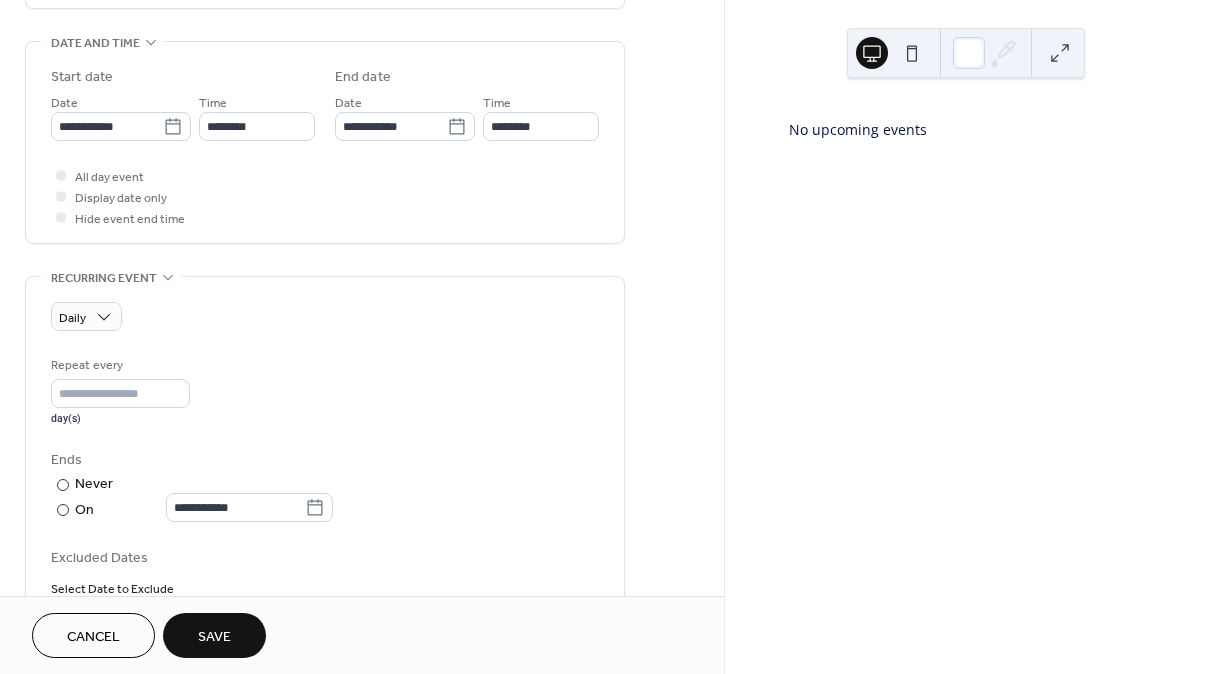 click on "Repeat every * day(s)" at bounding box center [325, 390] 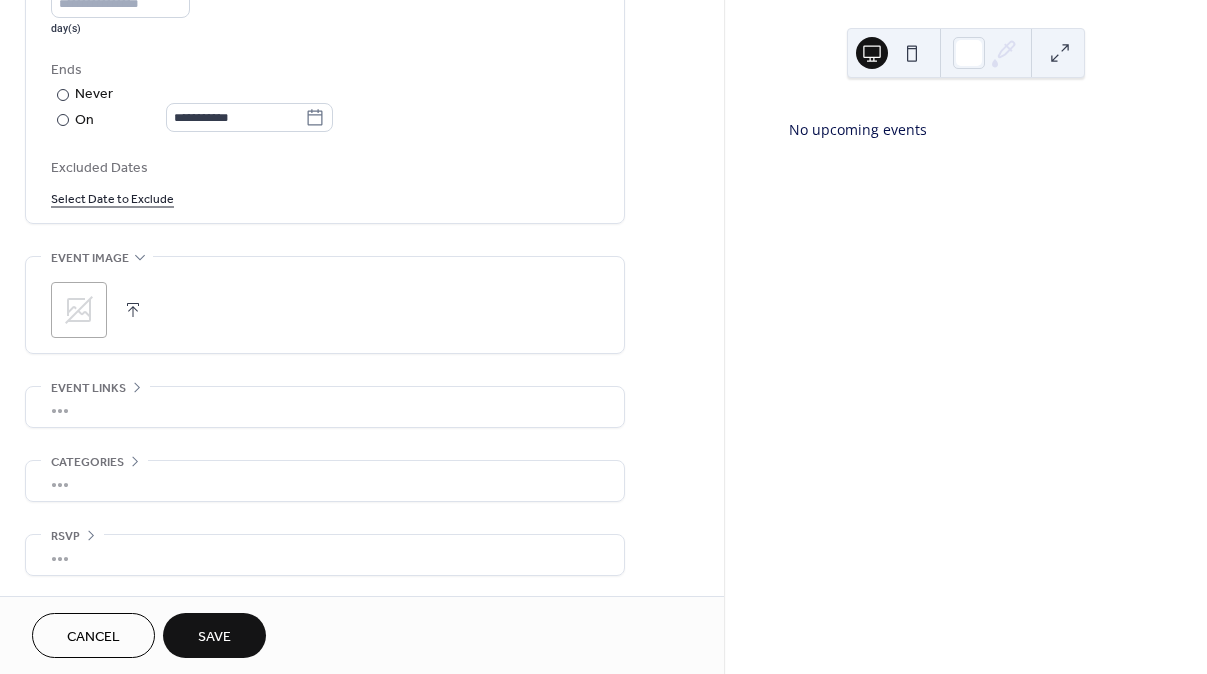 click on "•••" at bounding box center [325, 407] 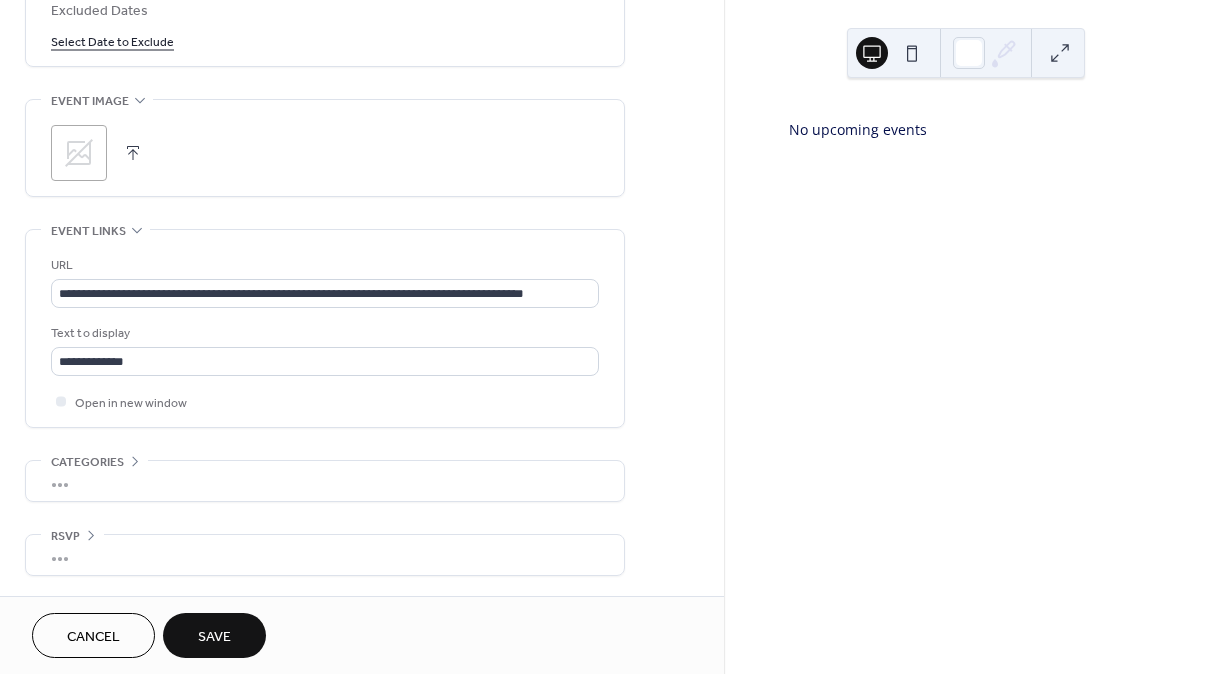 scroll, scrollTop: 1170, scrollLeft: 0, axis: vertical 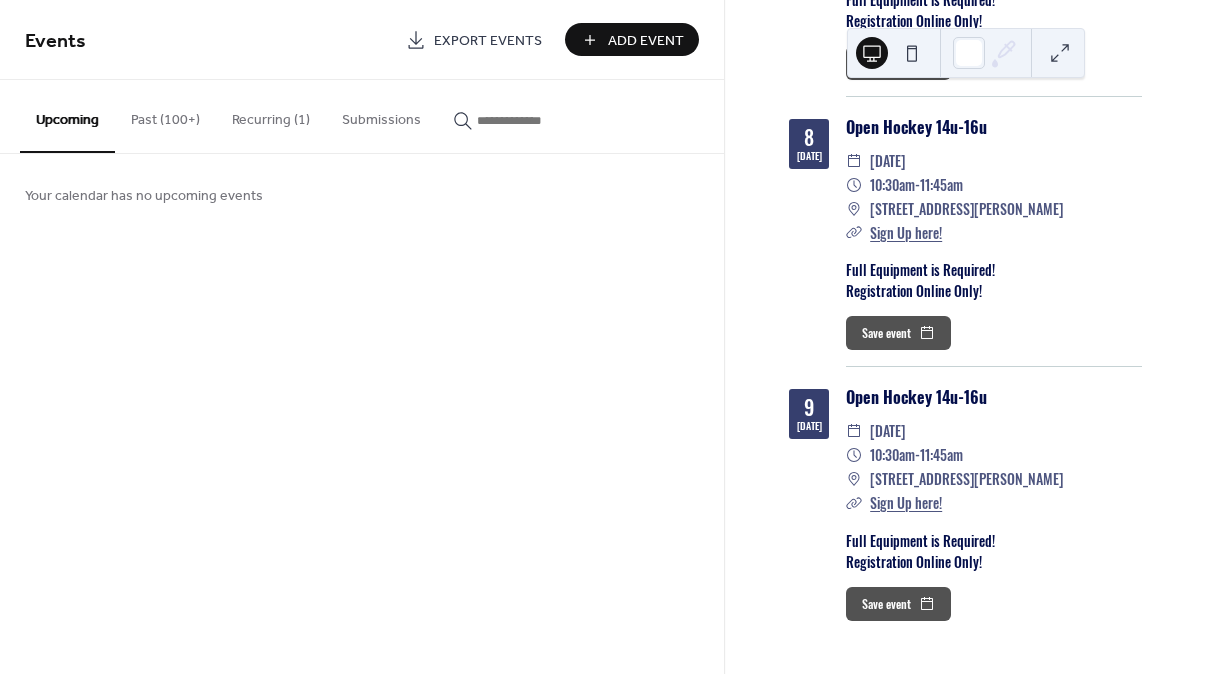 click on "Past  (100+)" at bounding box center [165, 115] 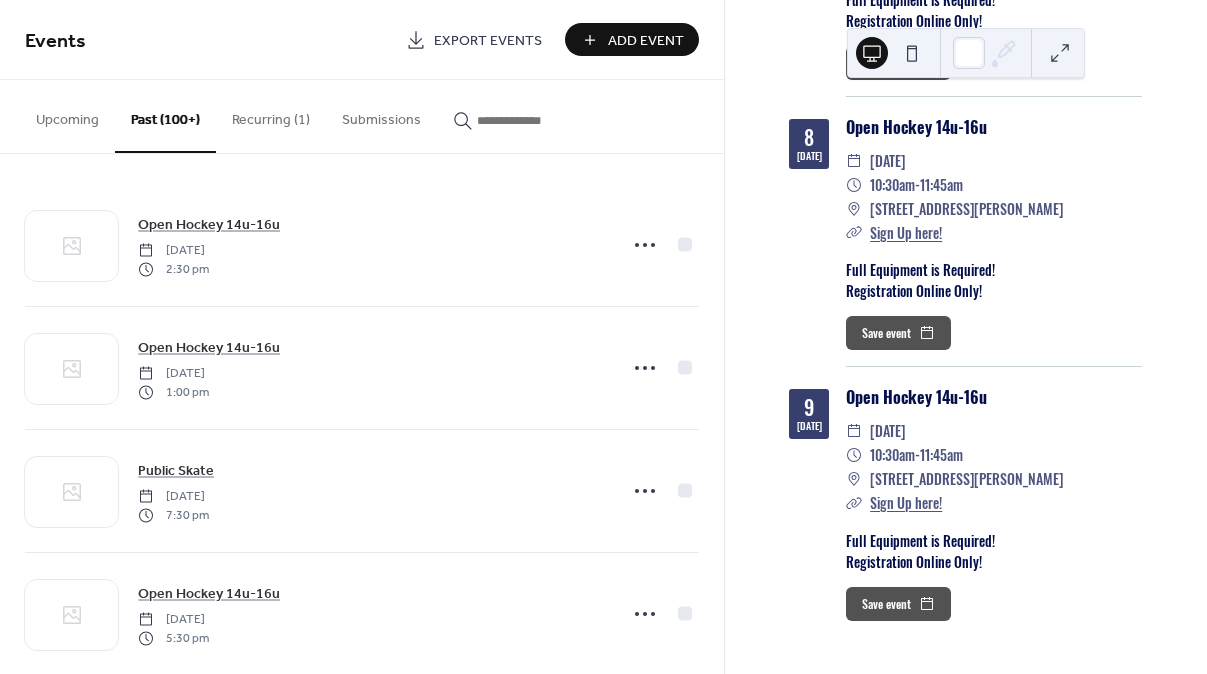 click on "Upcoming" at bounding box center (67, 115) 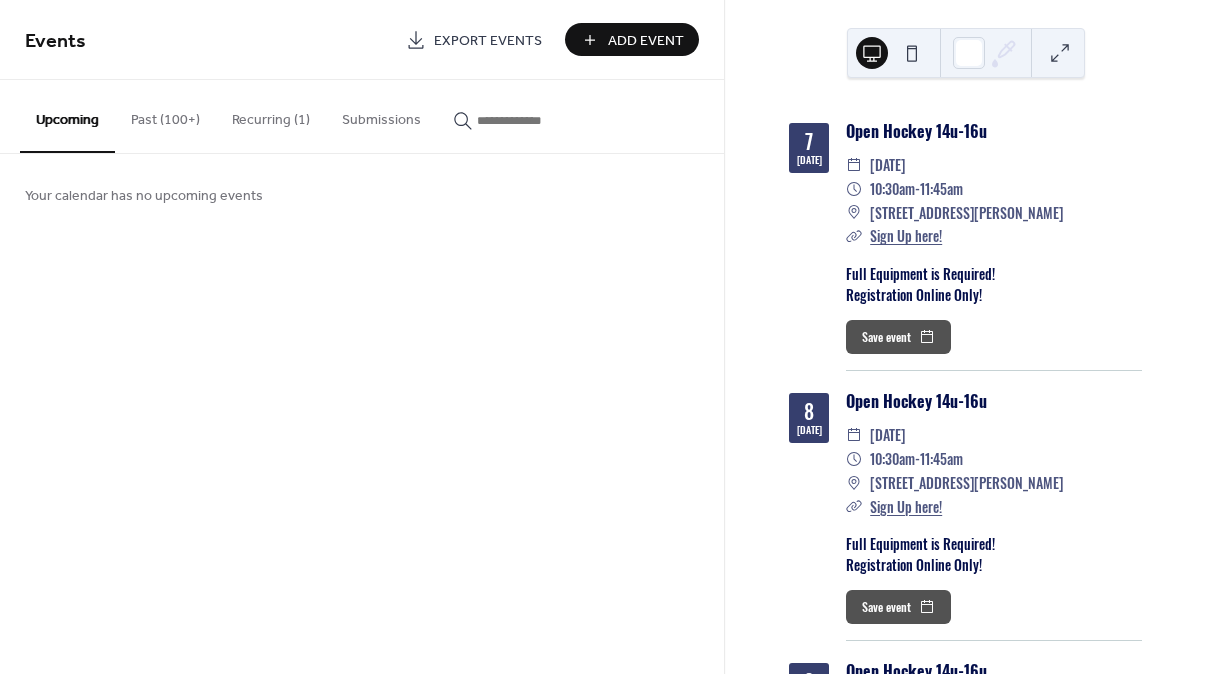 scroll, scrollTop: 0, scrollLeft: 0, axis: both 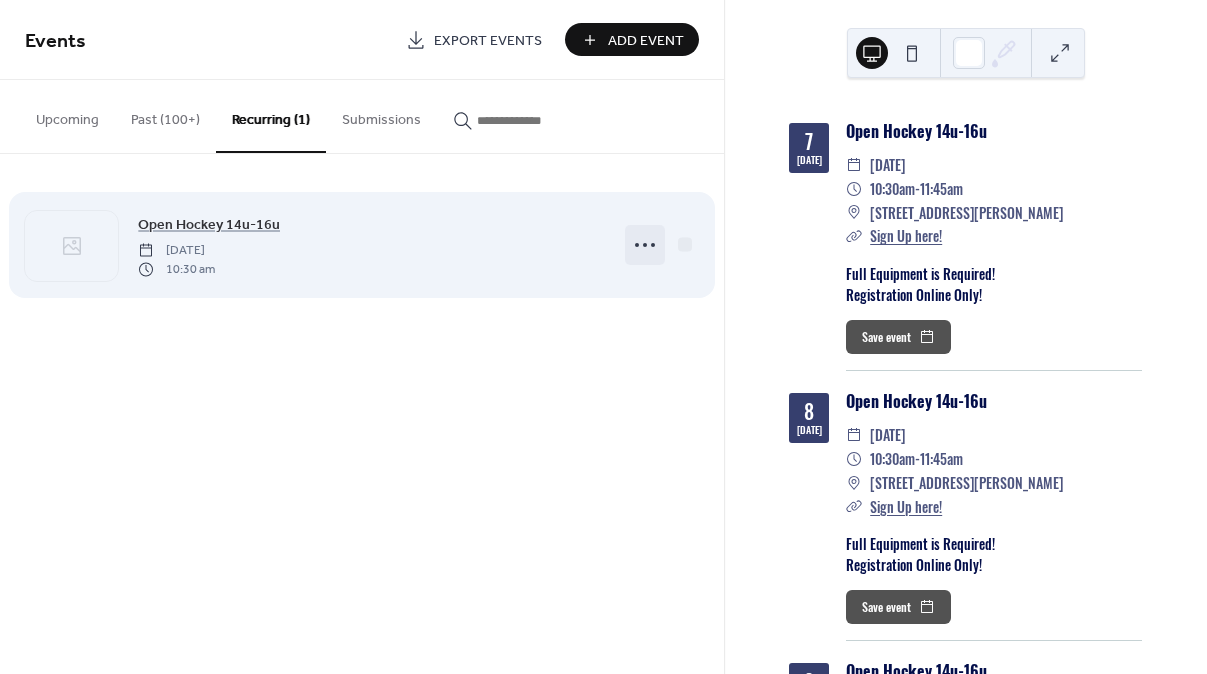 click 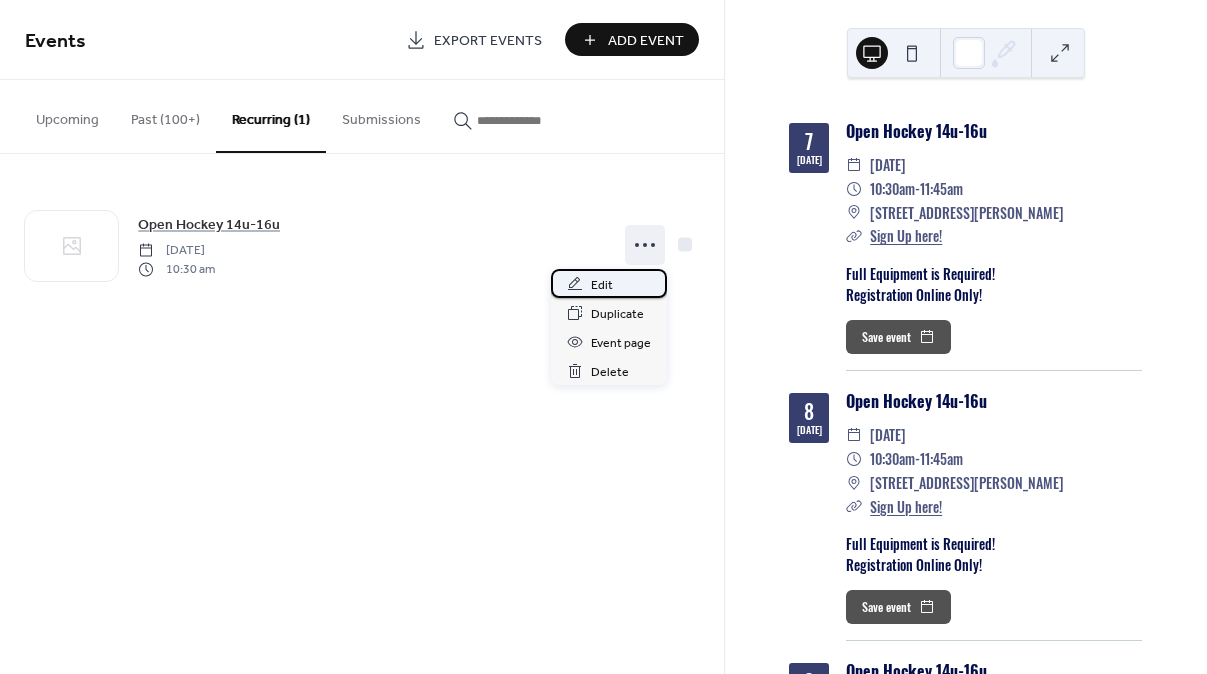 click on "Edit" at bounding box center [602, 285] 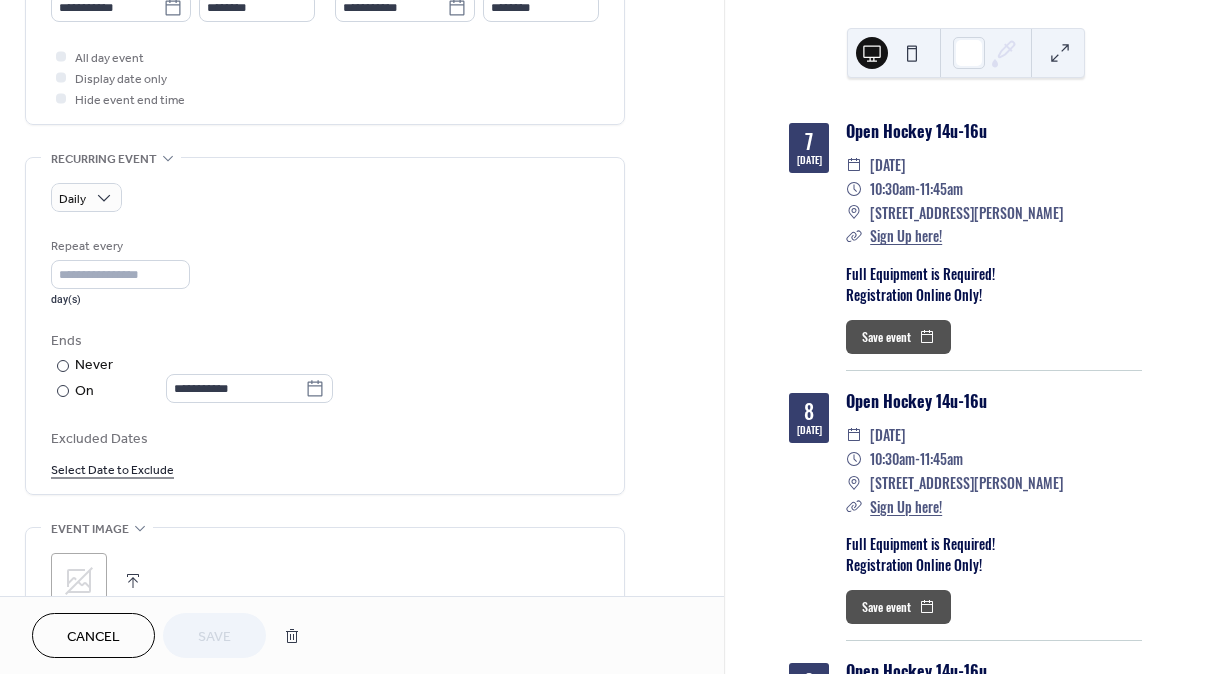 scroll, scrollTop: 730, scrollLeft: 0, axis: vertical 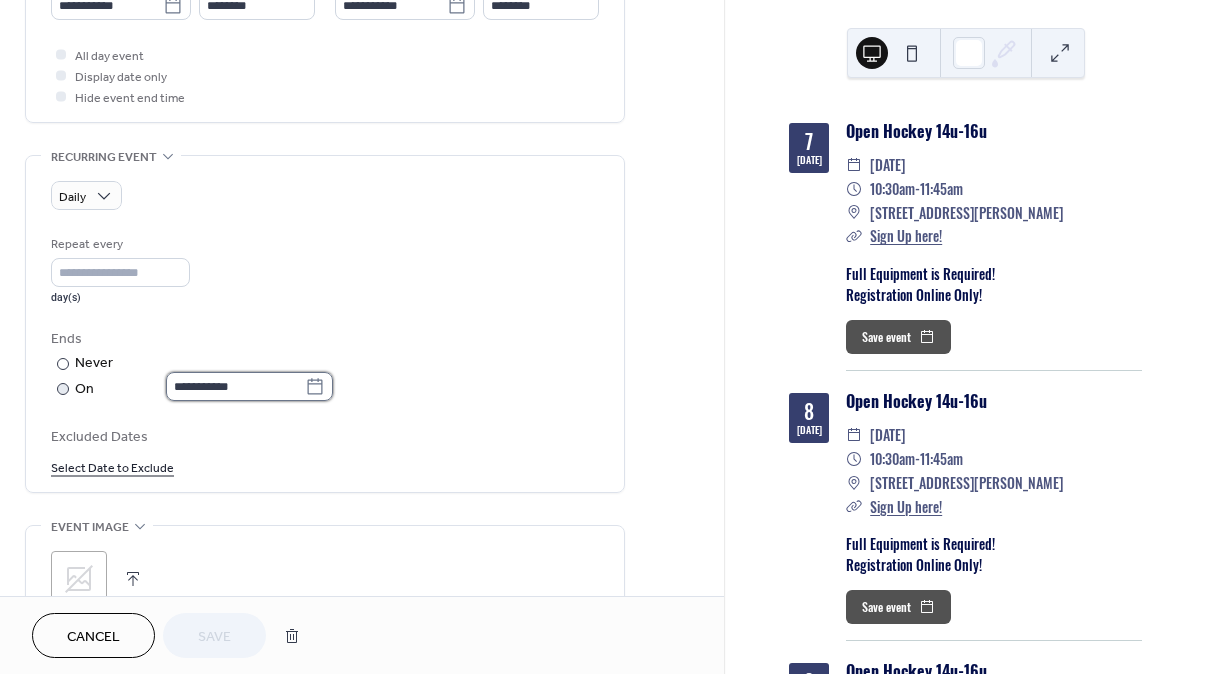 click on "**********" at bounding box center [235, 386] 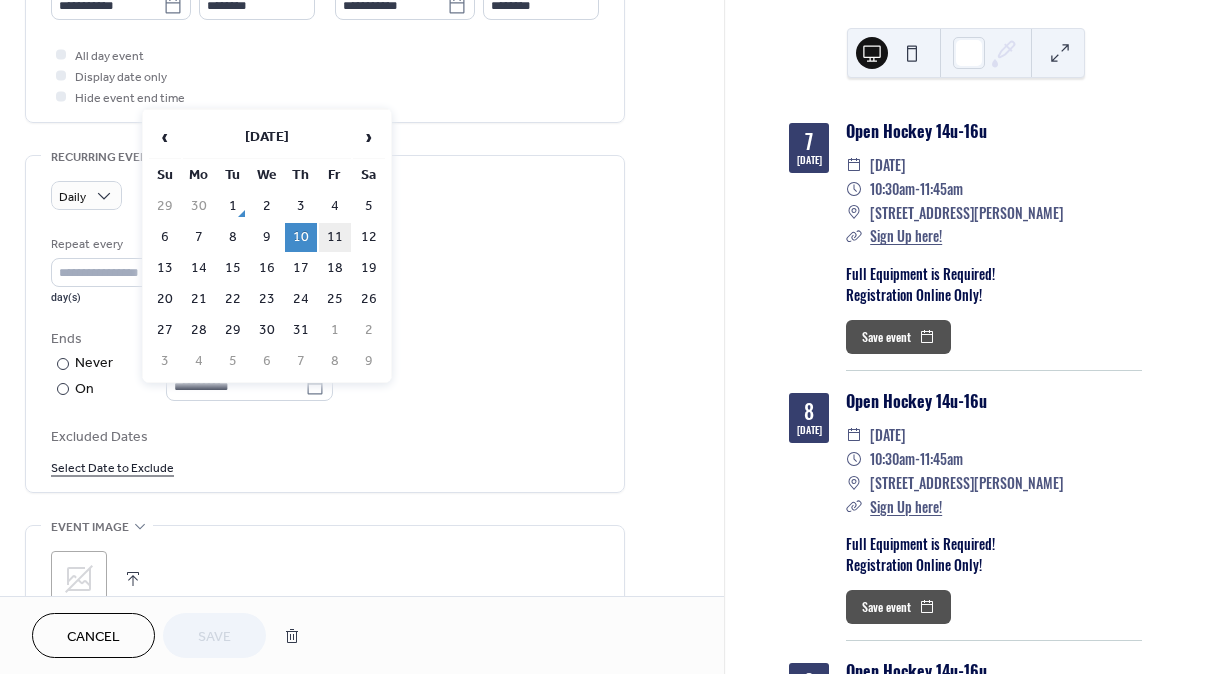 click on "11" at bounding box center [335, 237] 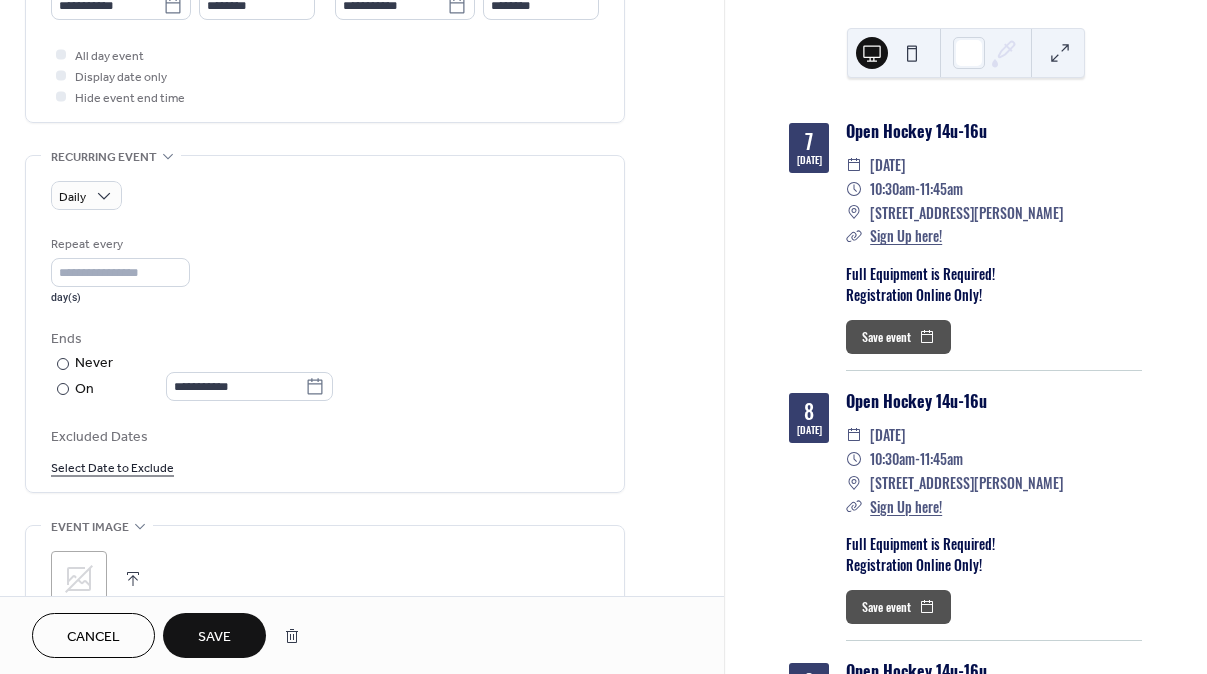 click on "Save" at bounding box center [214, 637] 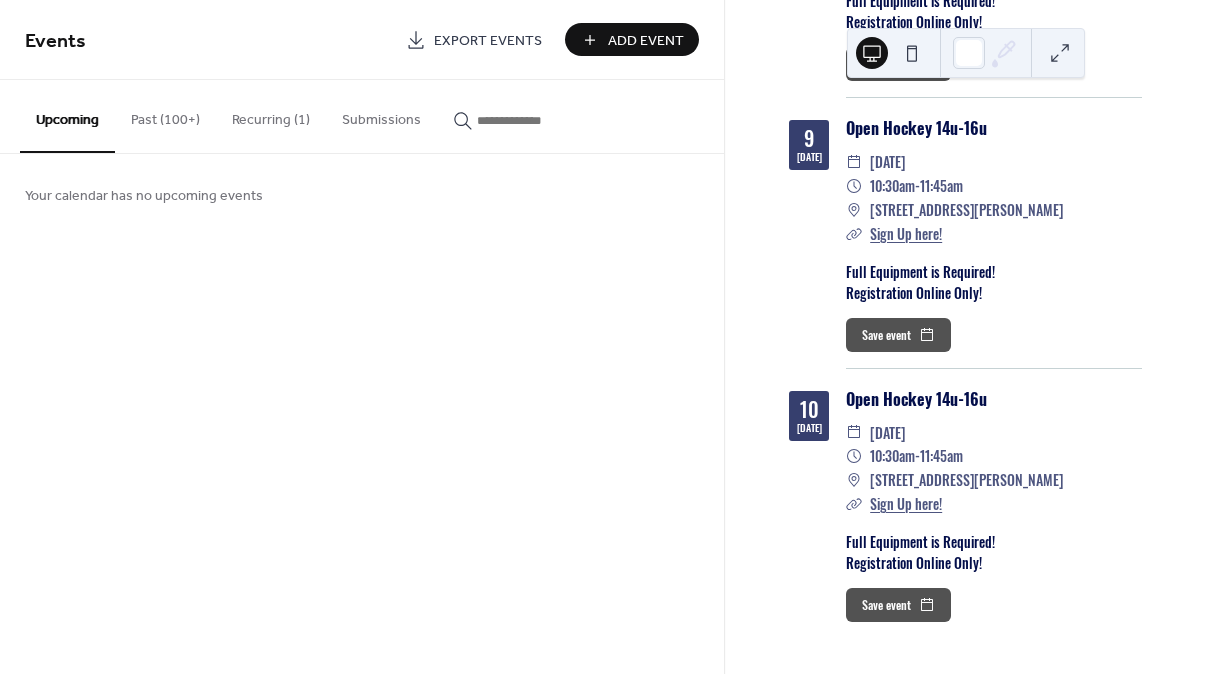 scroll, scrollTop: 541, scrollLeft: 0, axis: vertical 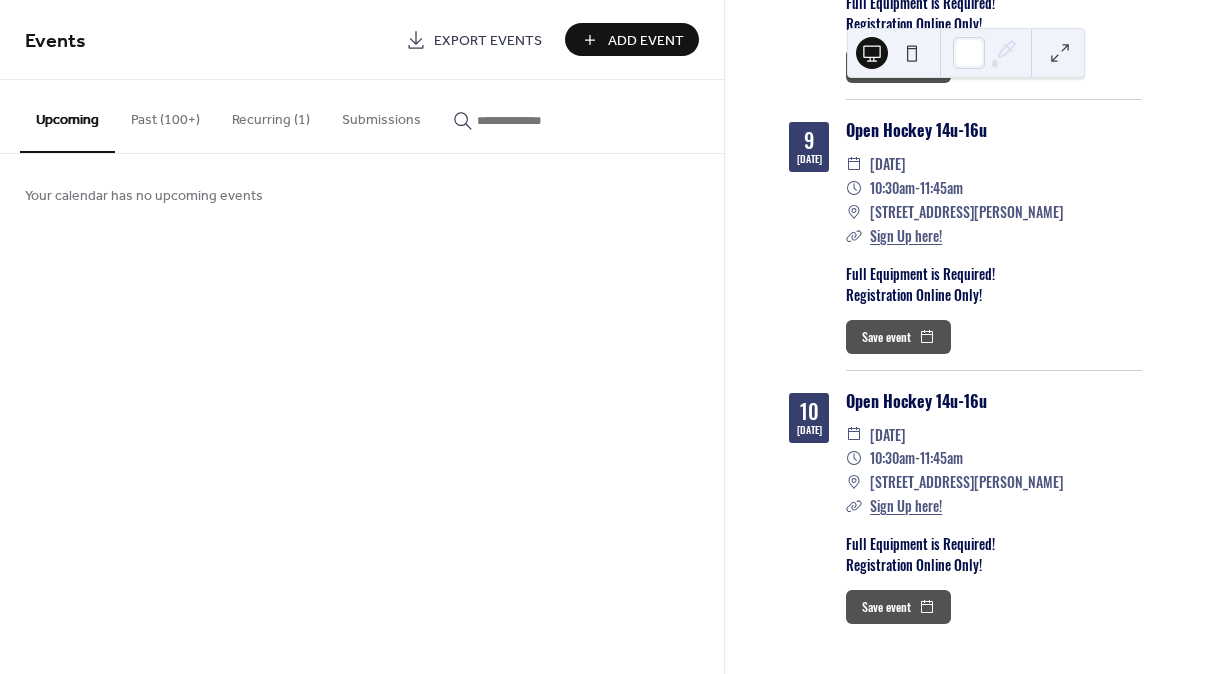 click on "Past  (100+)" at bounding box center [165, 115] 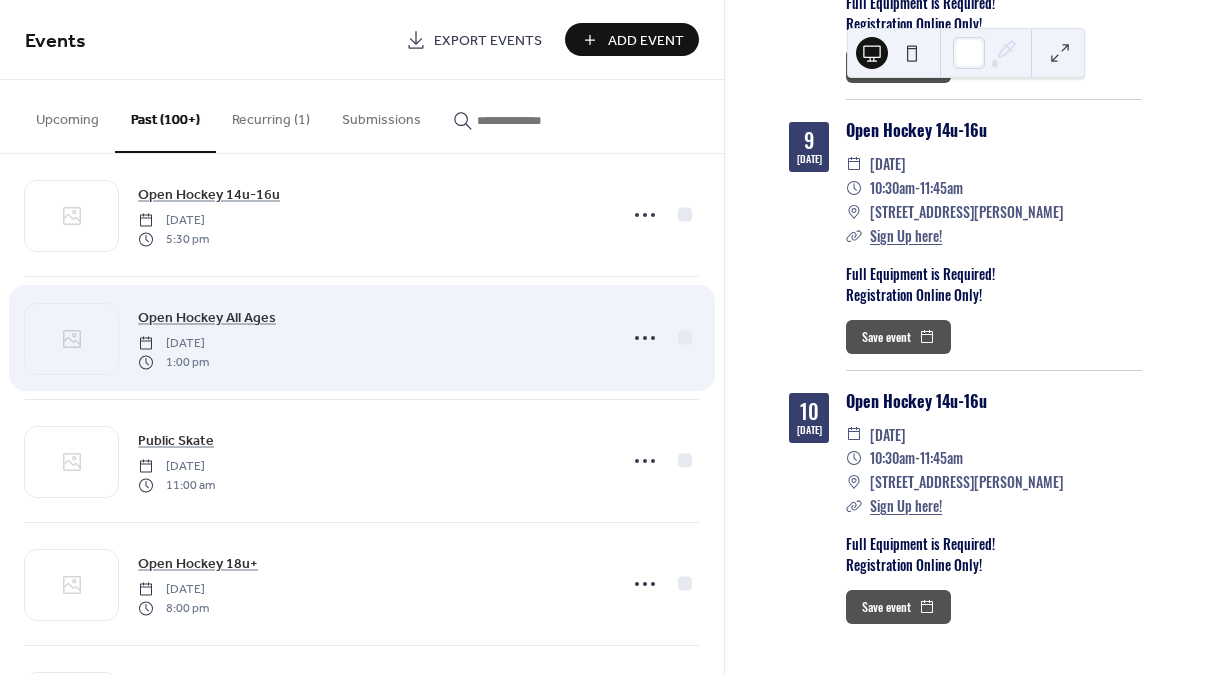 scroll, scrollTop: 564, scrollLeft: 0, axis: vertical 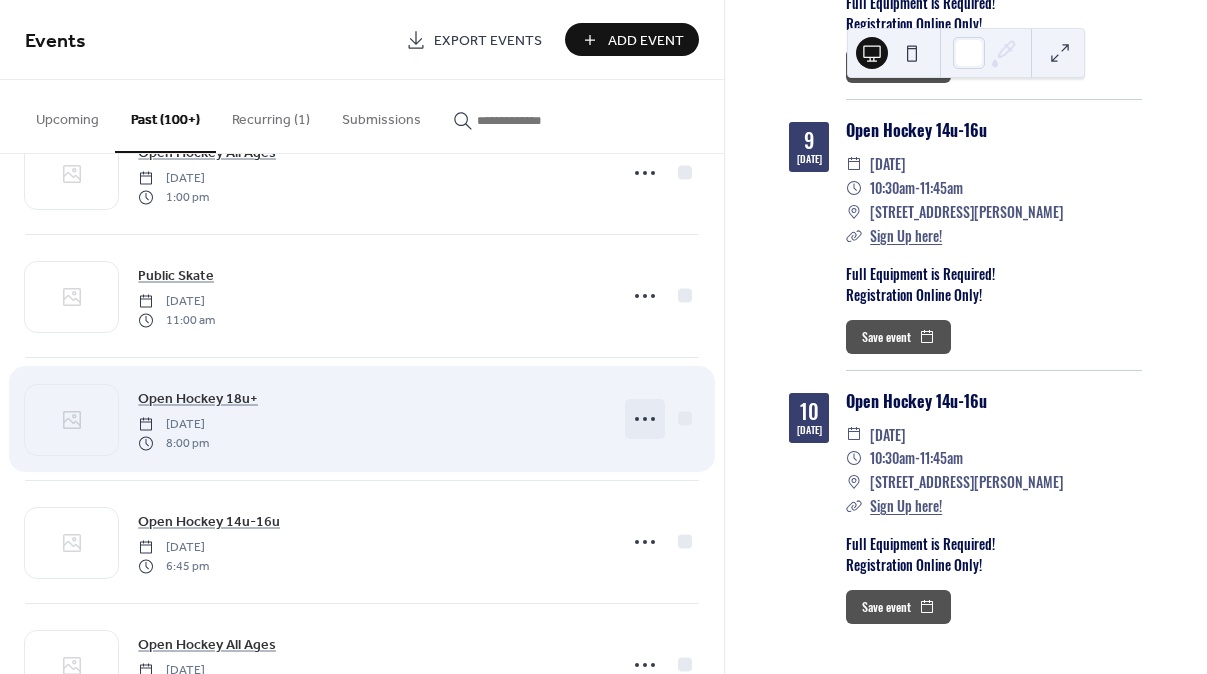 click 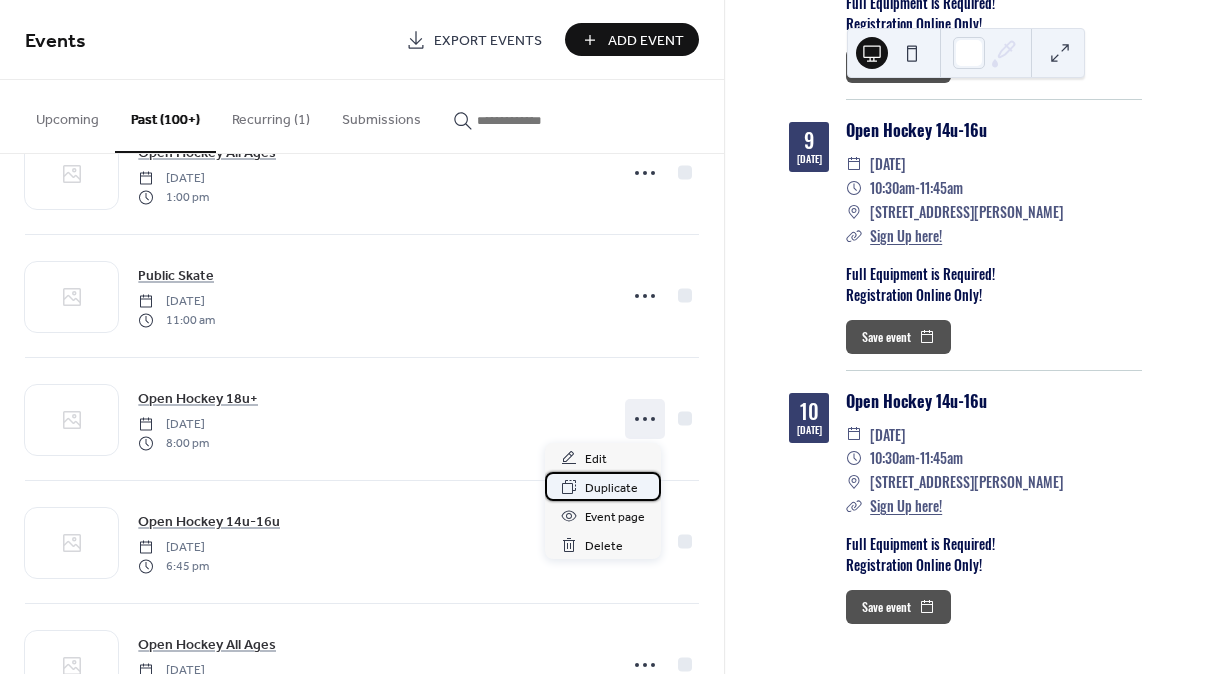 click on "Duplicate" at bounding box center (611, 488) 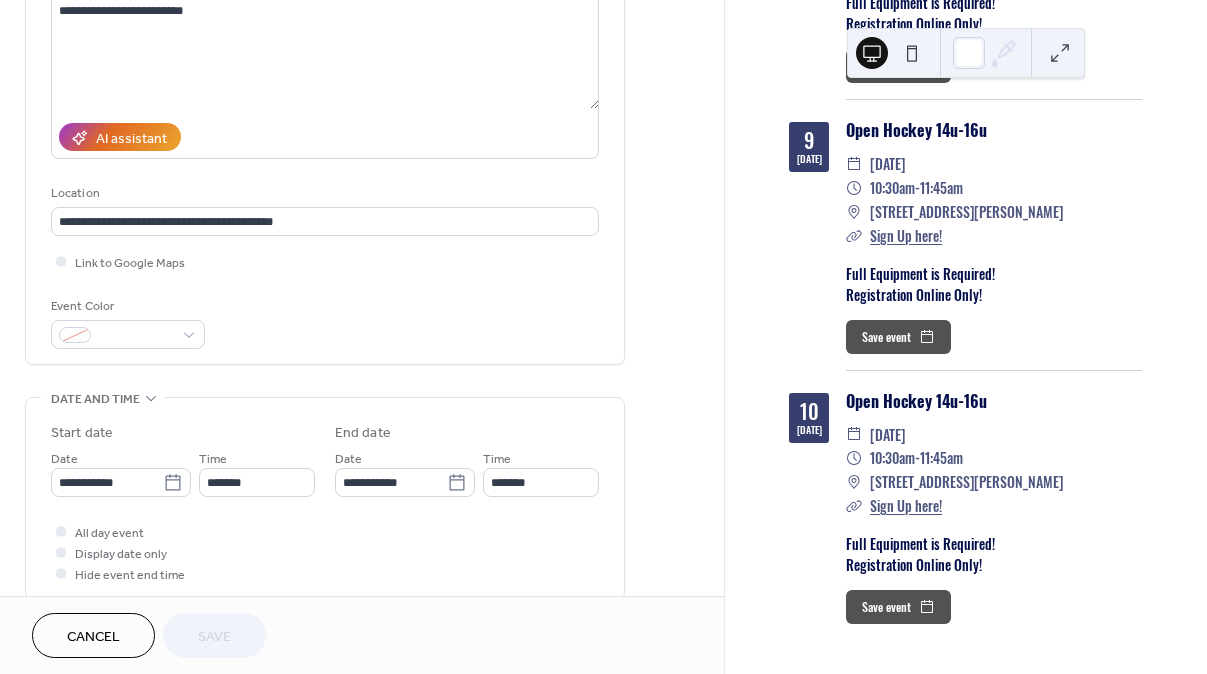 scroll, scrollTop: 282, scrollLeft: 0, axis: vertical 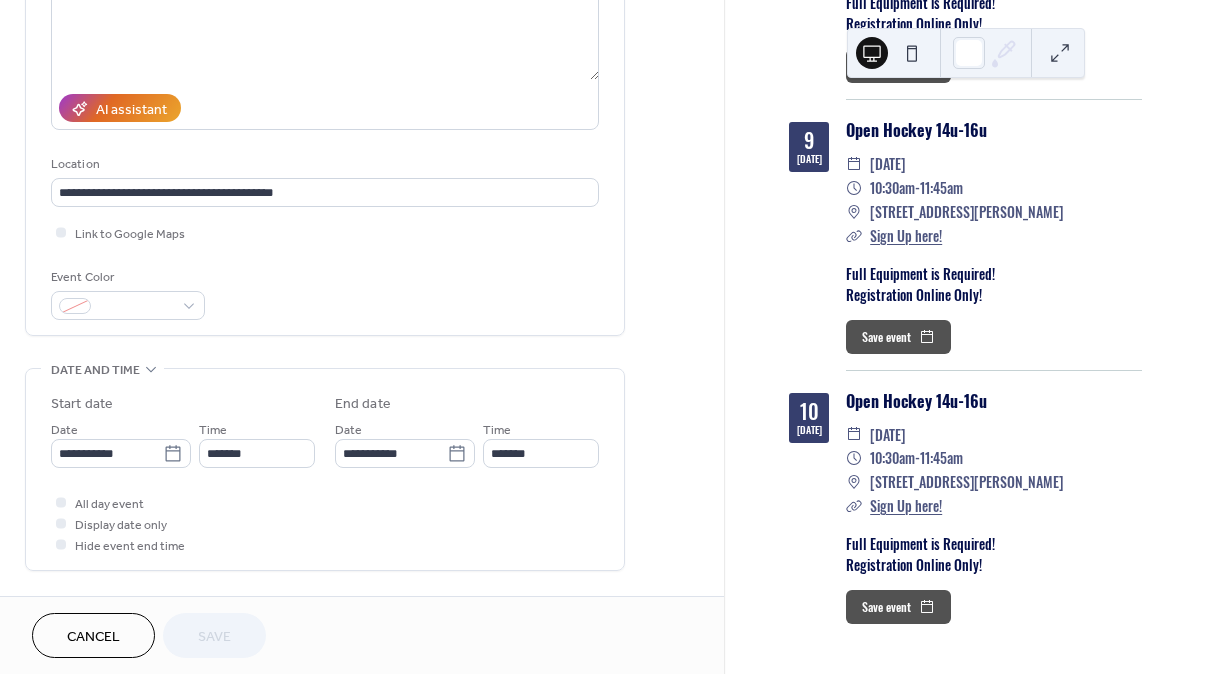 click on "**********" at bounding box center (121, 443) 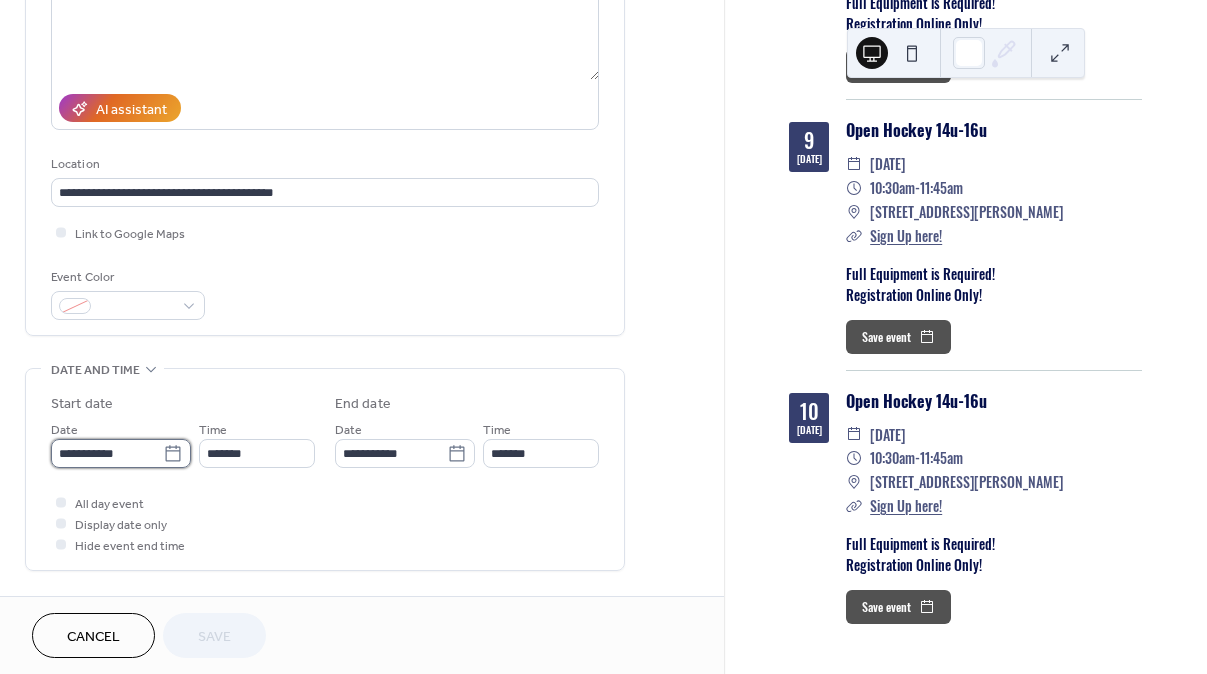 click on "**********" at bounding box center (107, 453) 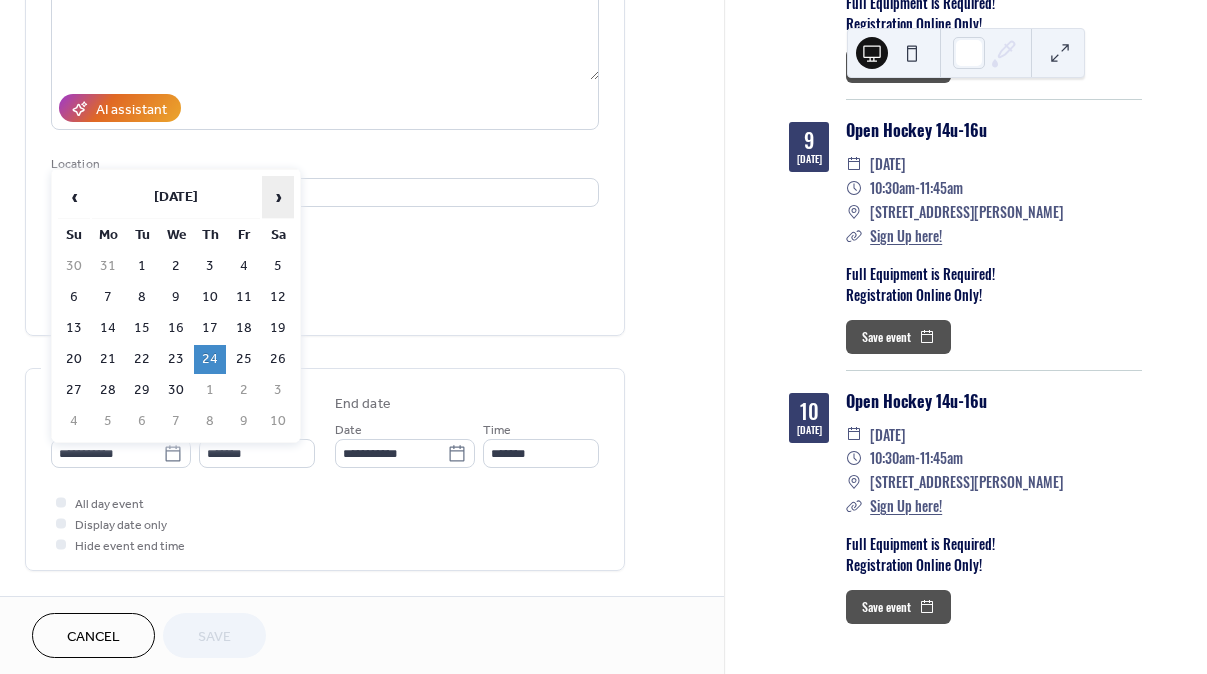 click on "›" at bounding box center (278, 197) 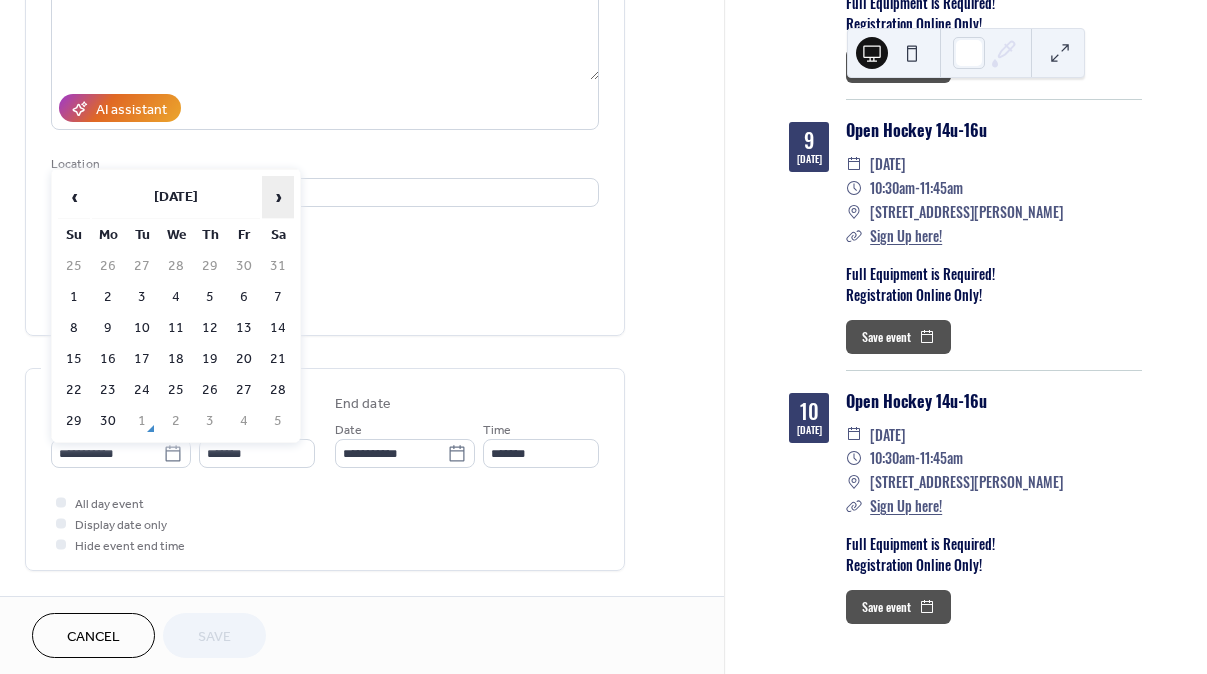 click on "›" at bounding box center [278, 197] 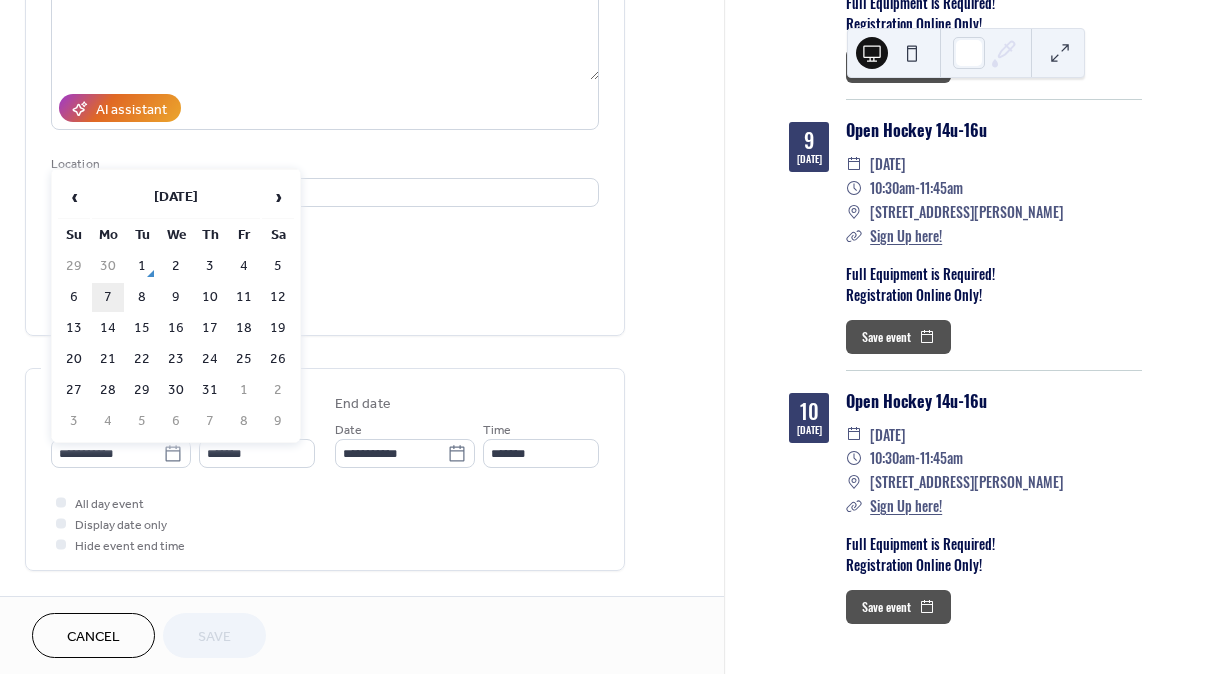 click on "7" at bounding box center [108, 297] 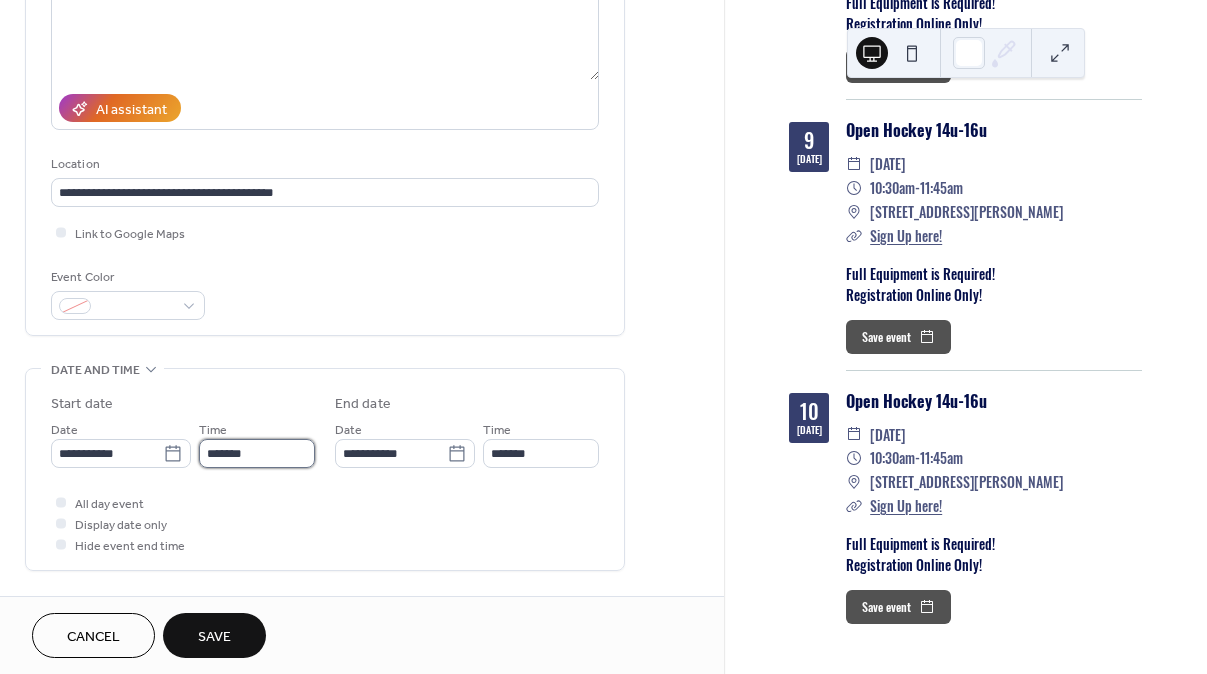 click on "*******" at bounding box center [257, 453] 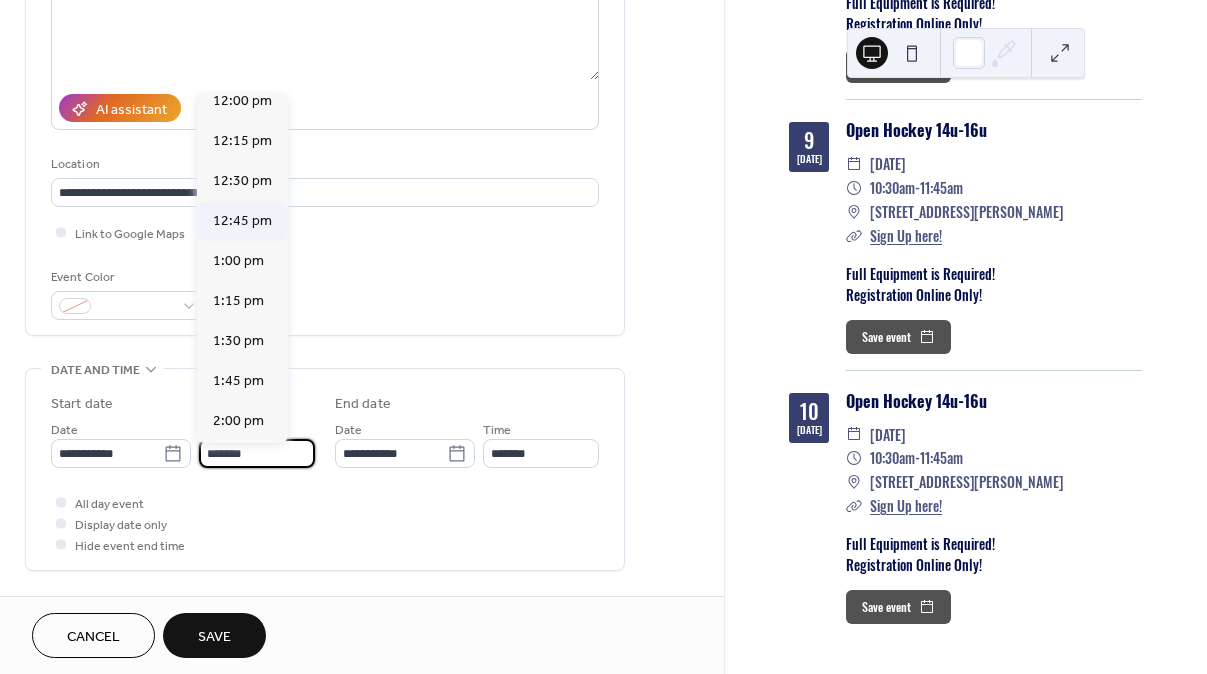 scroll, scrollTop: 1928, scrollLeft: 0, axis: vertical 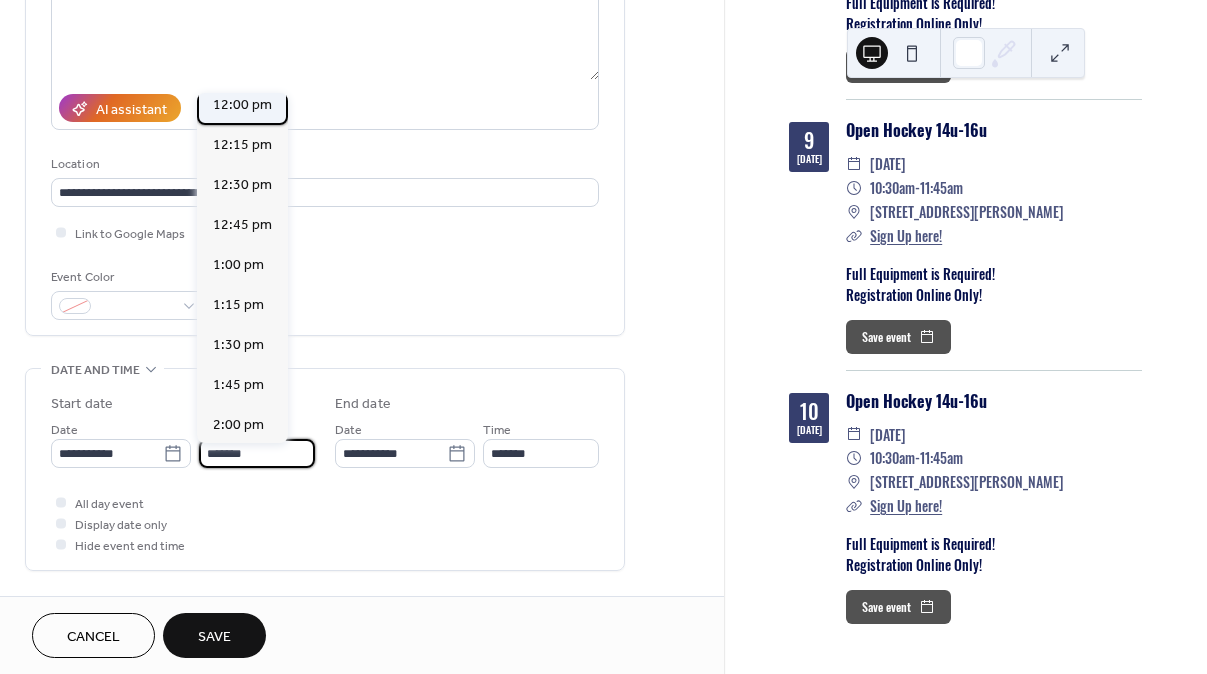 click on "12:00 pm" at bounding box center [242, 105] 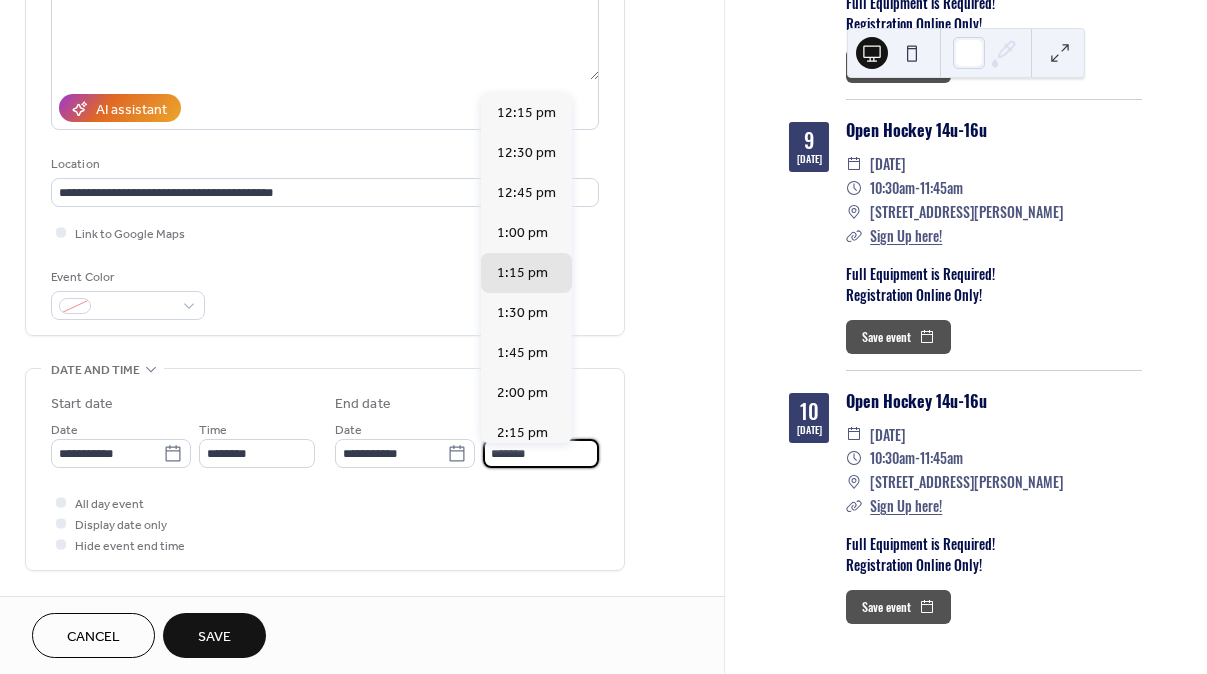 click on "*******" at bounding box center (541, 453) 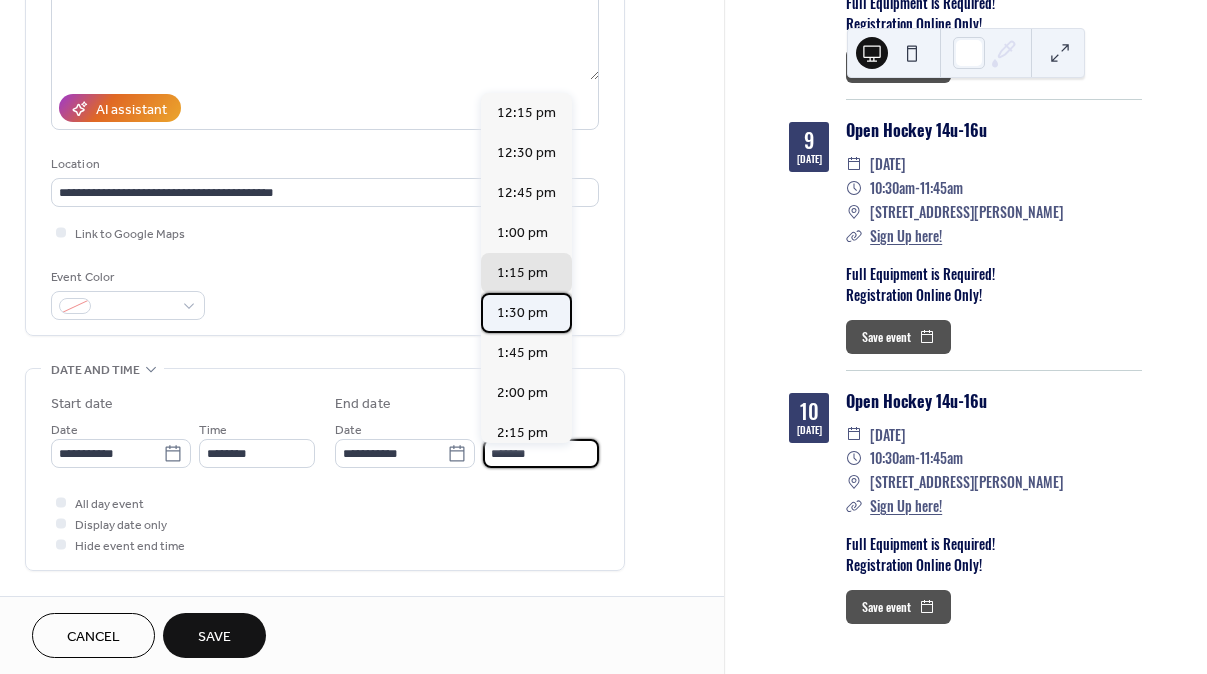 click on "1:30 pm" at bounding box center [522, 313] 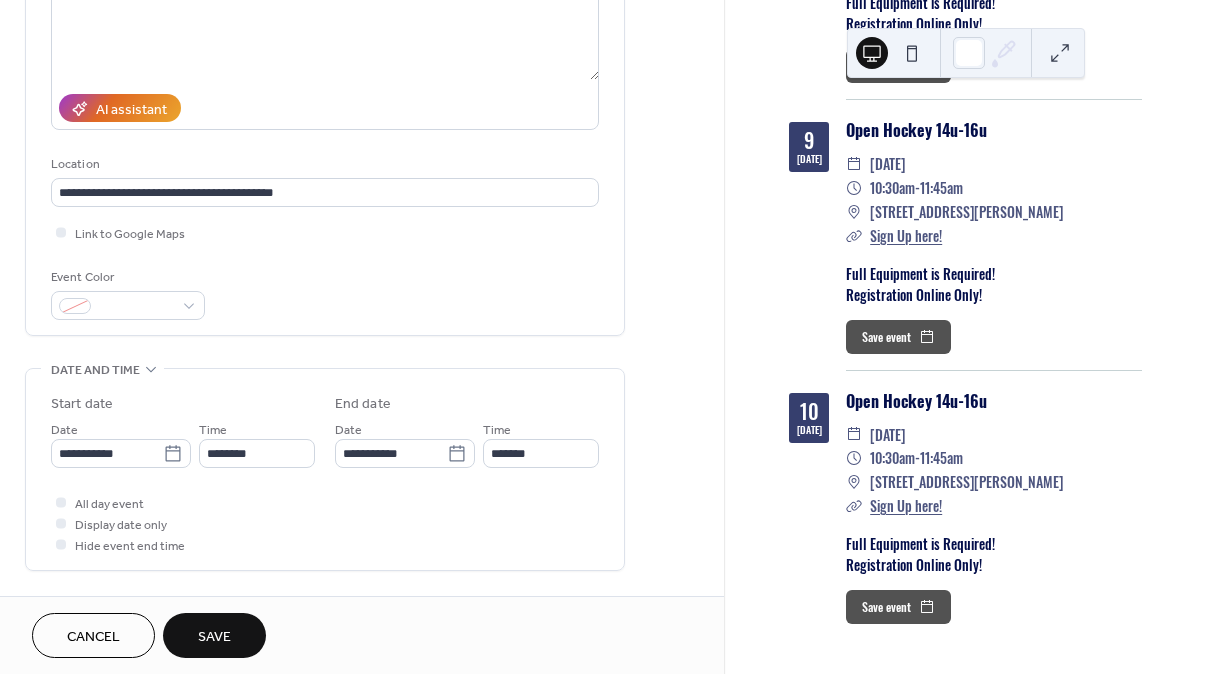 click on "**********" at bounding box center [325, 469] 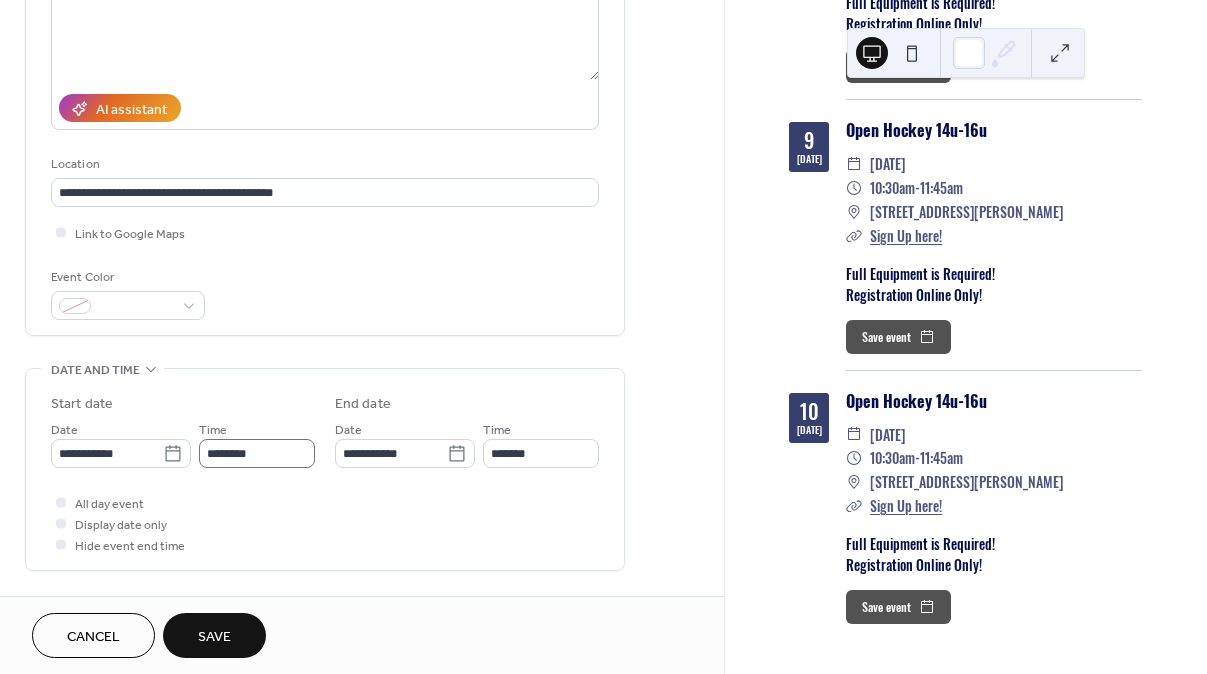 scroll, scrollTop: 401, scrollLeft: 0, axis: vertical 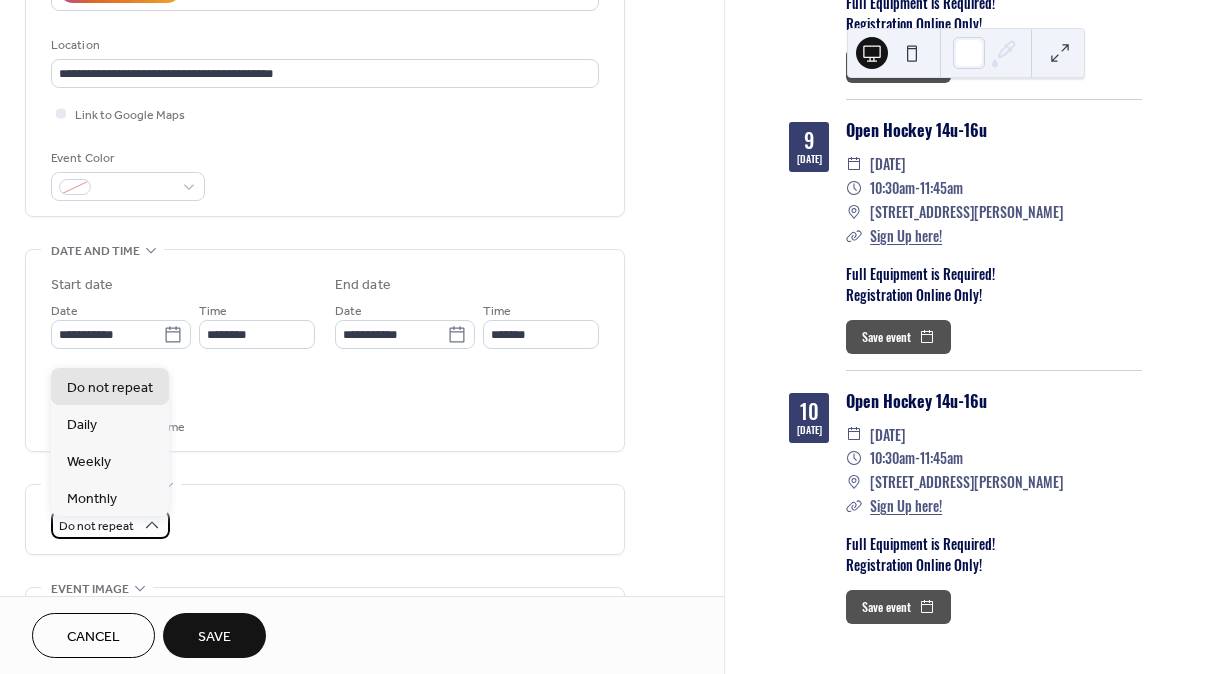 click on "Do not repeat" at bounding box center [96, 526] 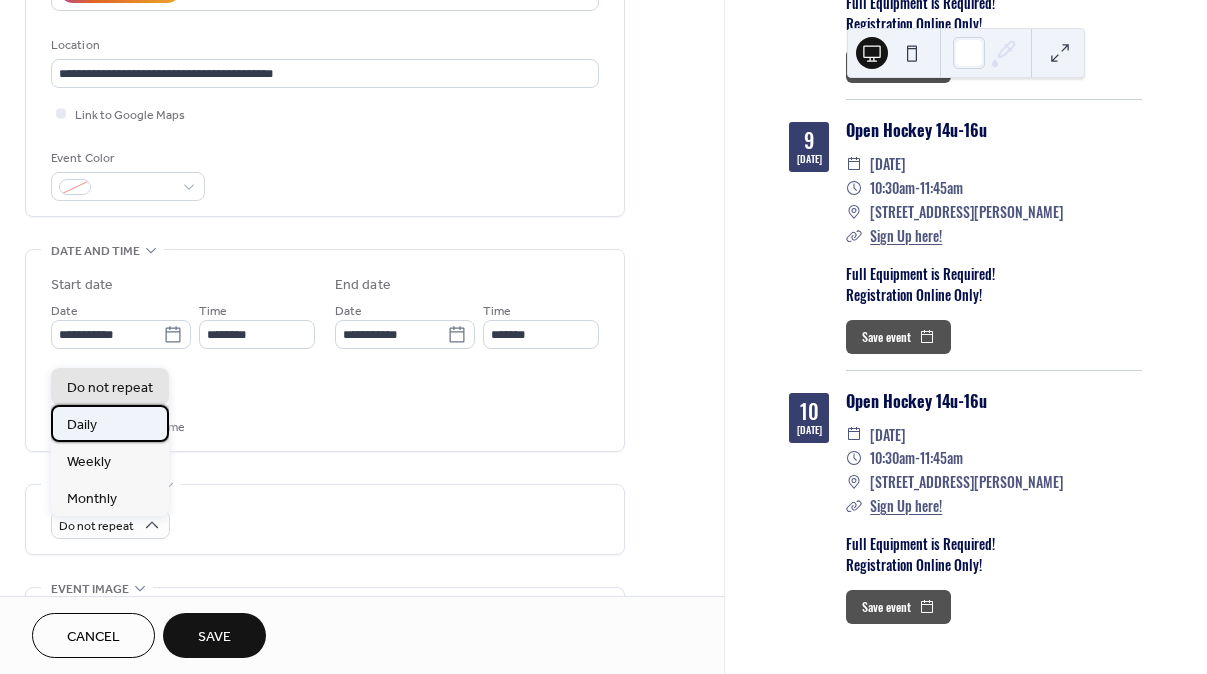click on "Daily" at bounding box center [110, 423] 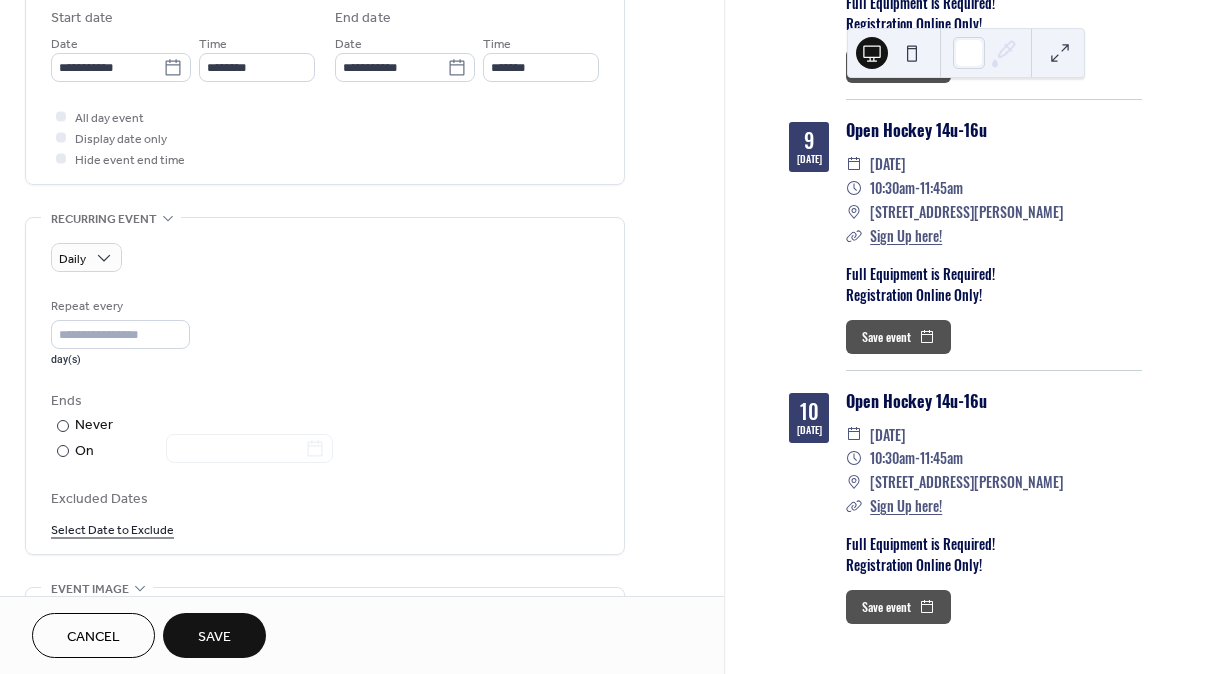 scroll, scrollTop: 675, scrollLeft: 0, axis: vertical 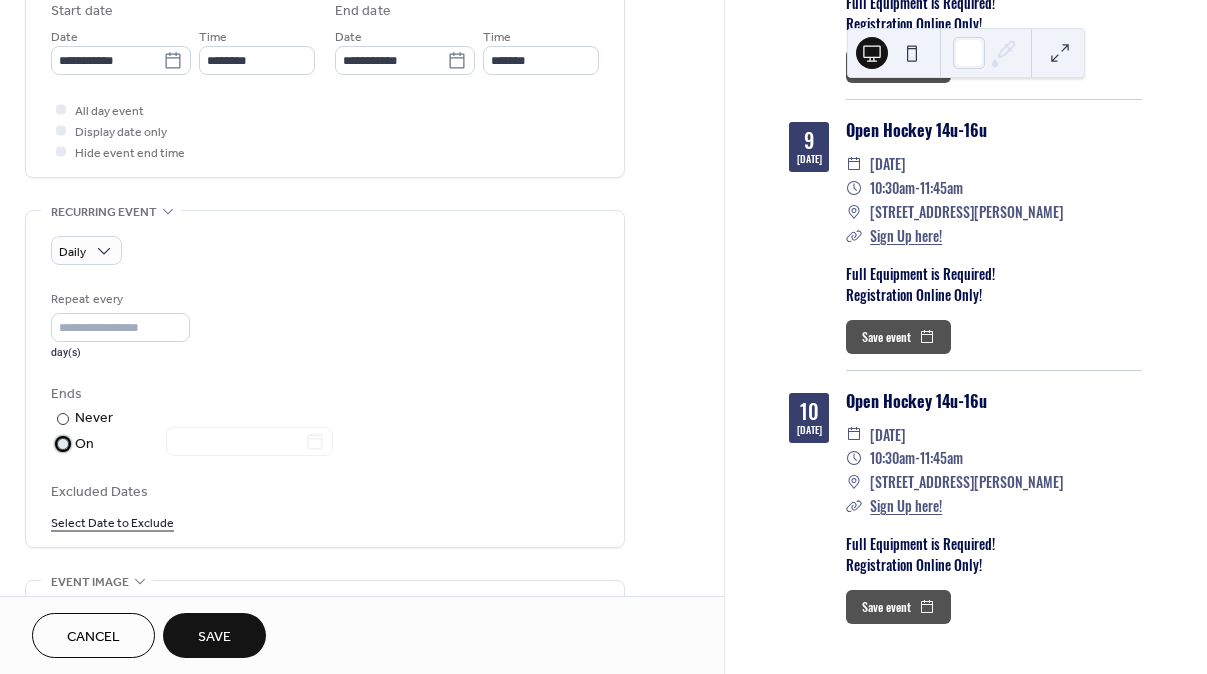 click at bounding box center (63, 444) 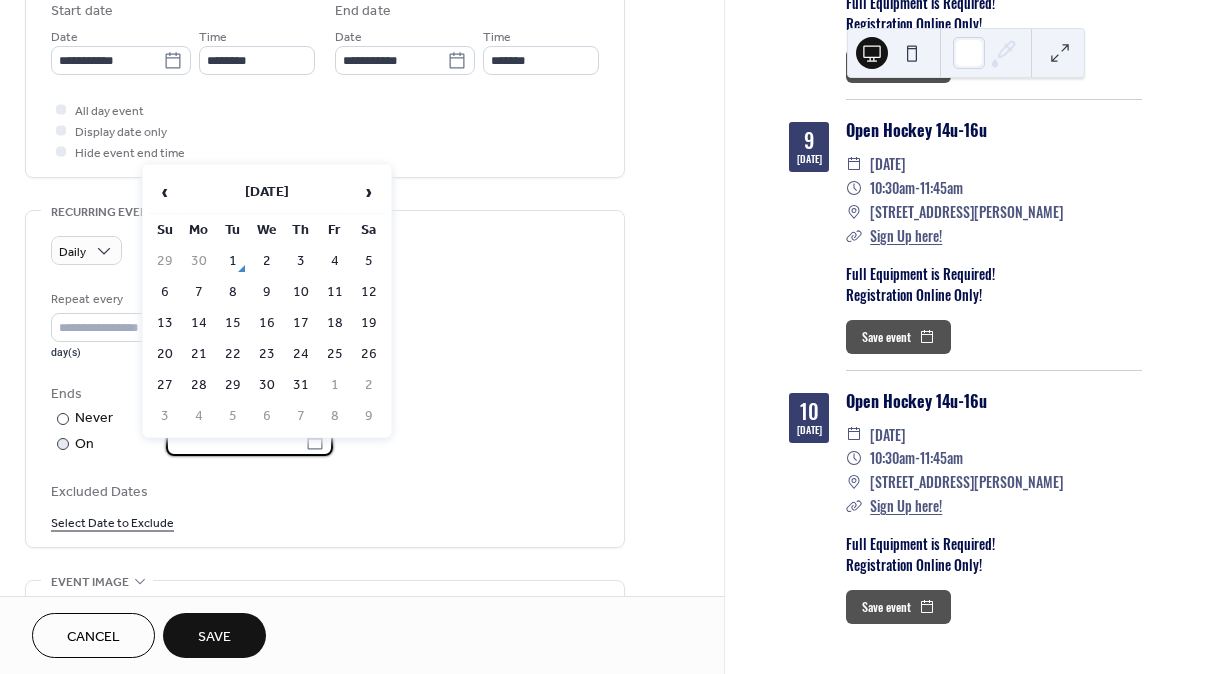 click at bounding box center (235, 441) 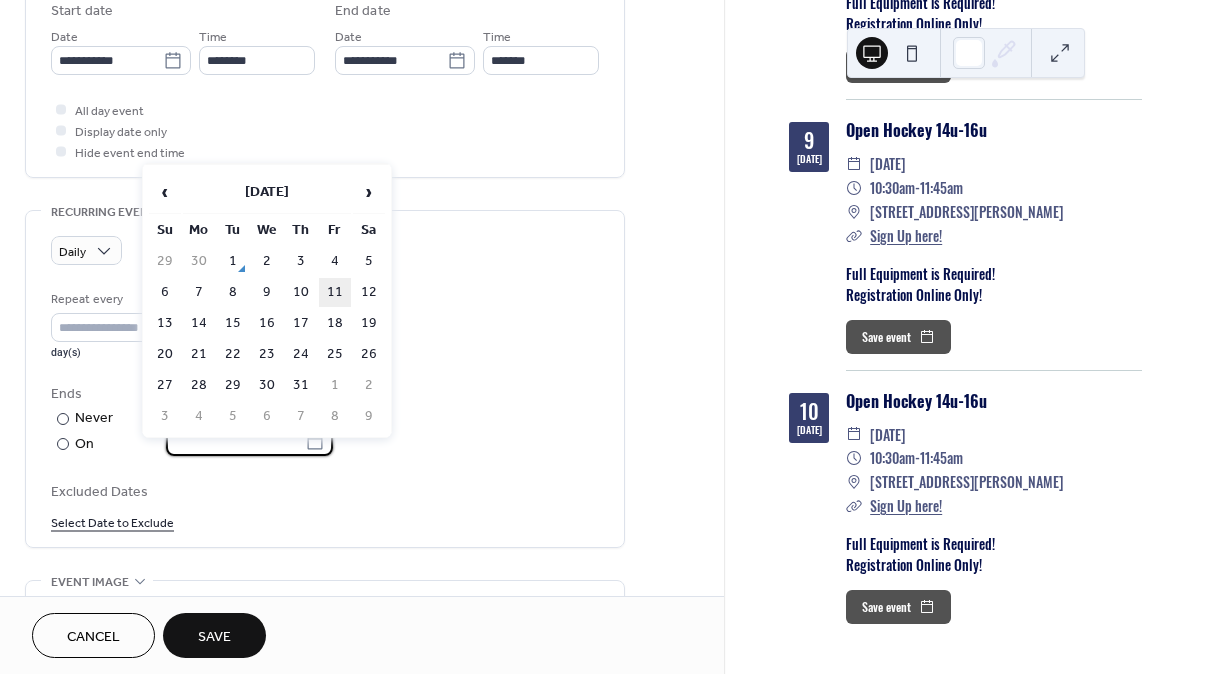 click on "11" at bounding box center (335, 292) 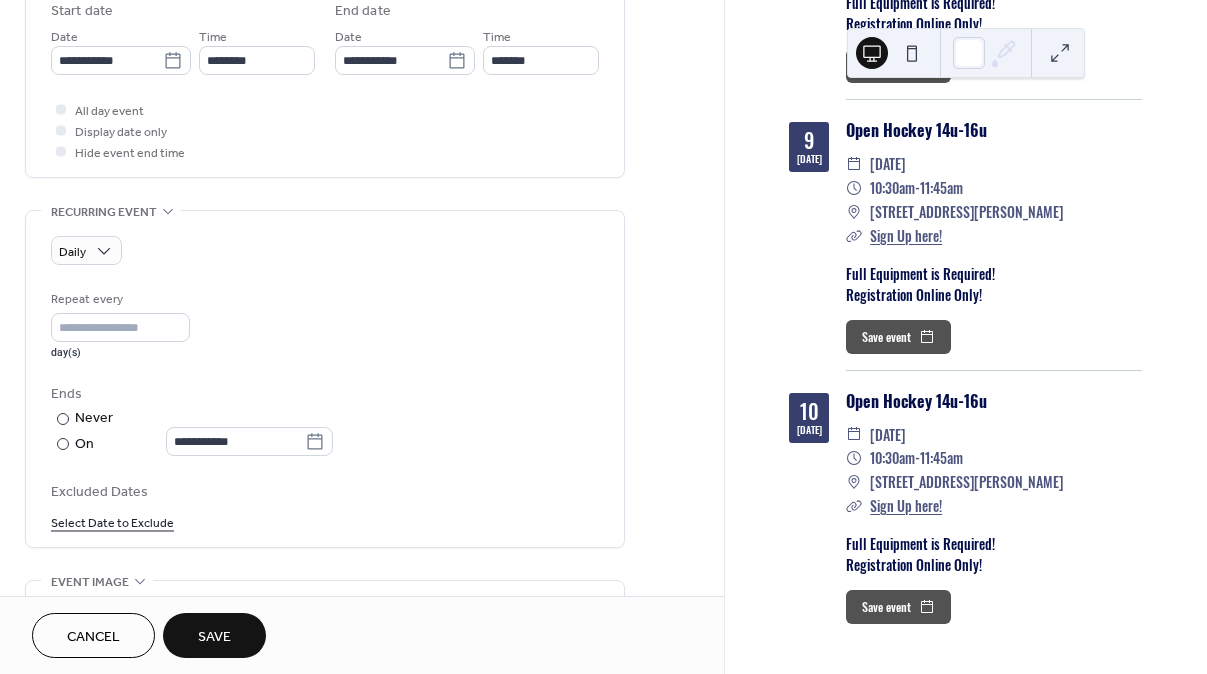 click on "**********" at bounding box center [325, 420] 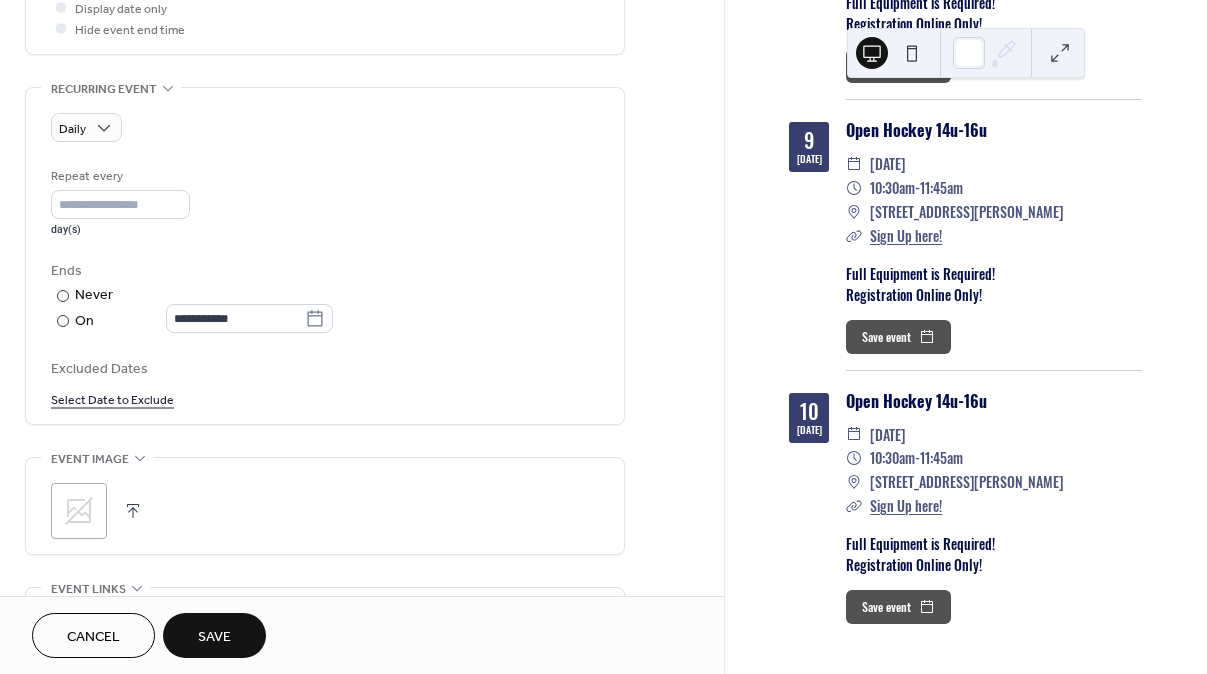 scroll, scrollTop: 799, scrollLeft: 0, axis: vertical 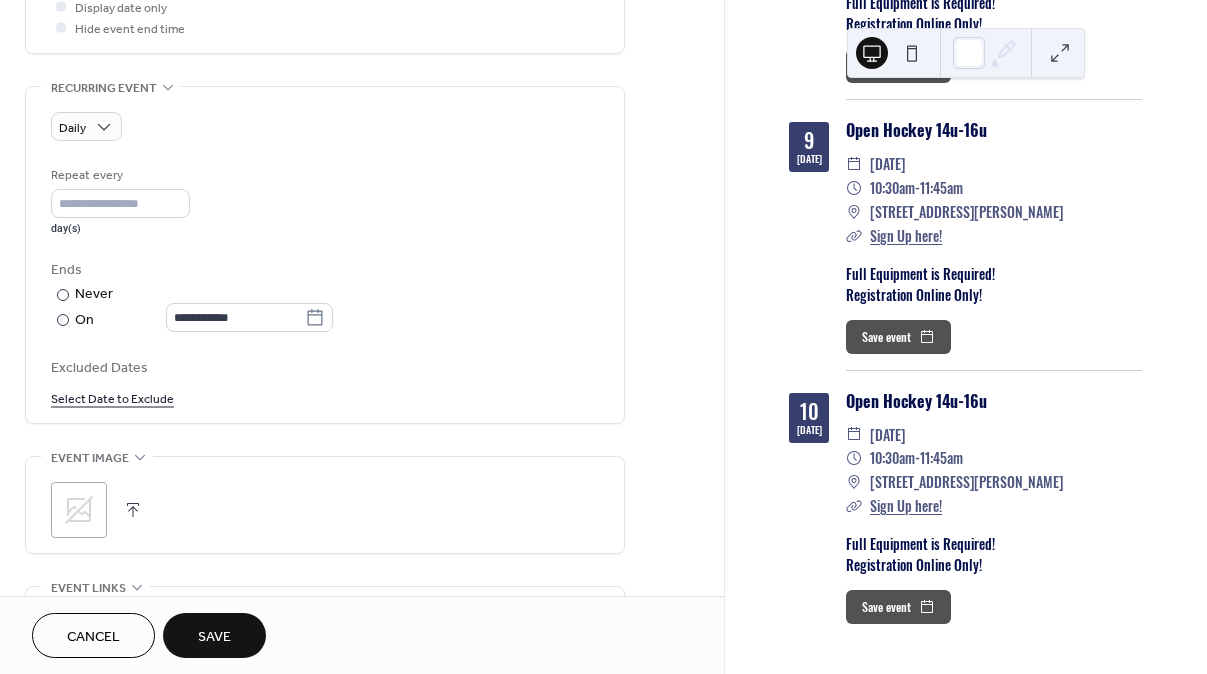click on "Save" at bounding box center [214, 635] 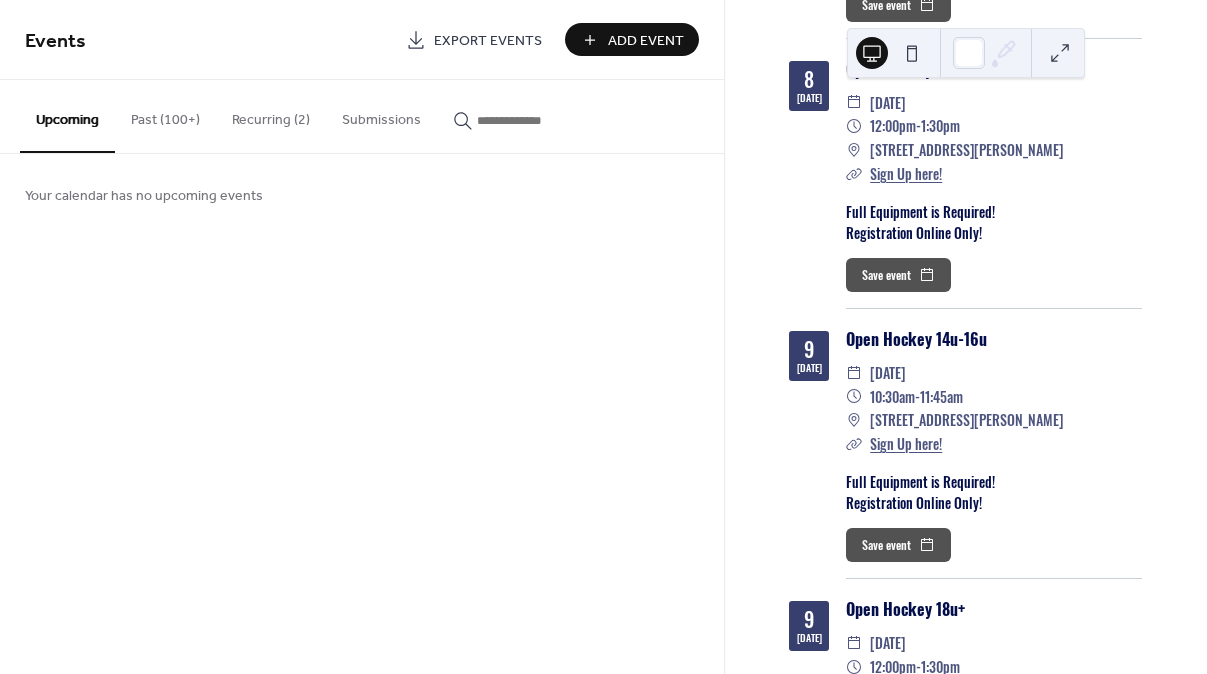 scroll, scrollTop: 874, scrollLeft: 0, axis: vertical 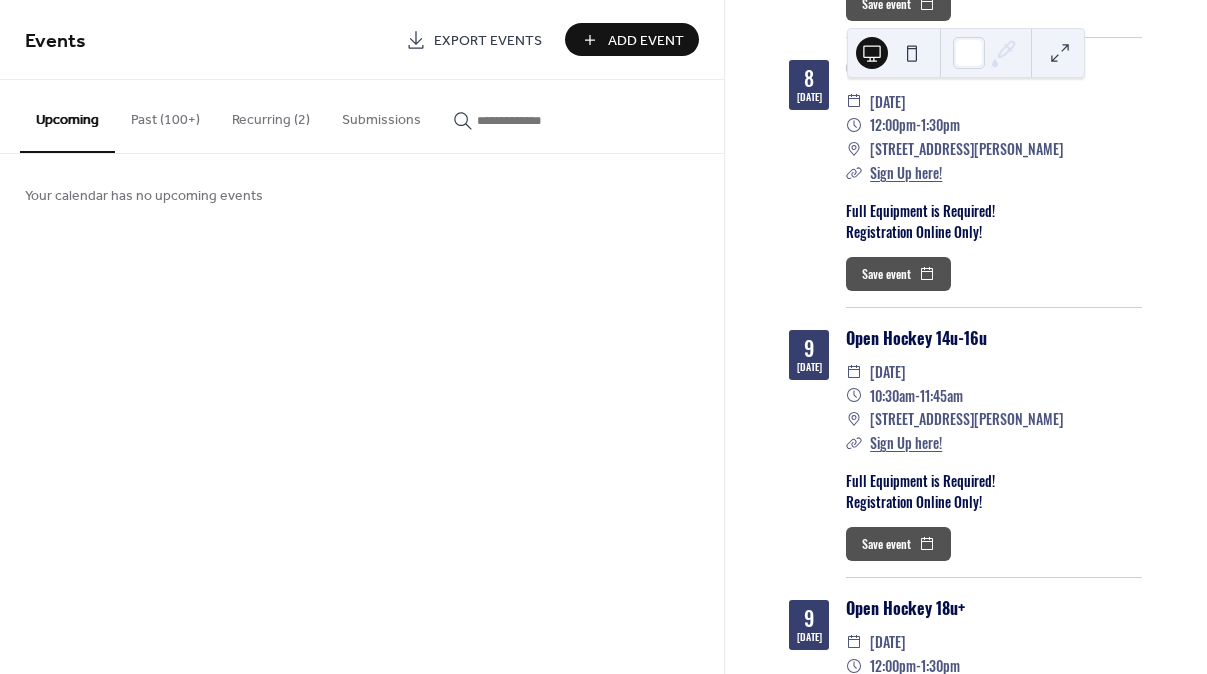 click on "Past  (100+)" at bounding box center [165, 115] 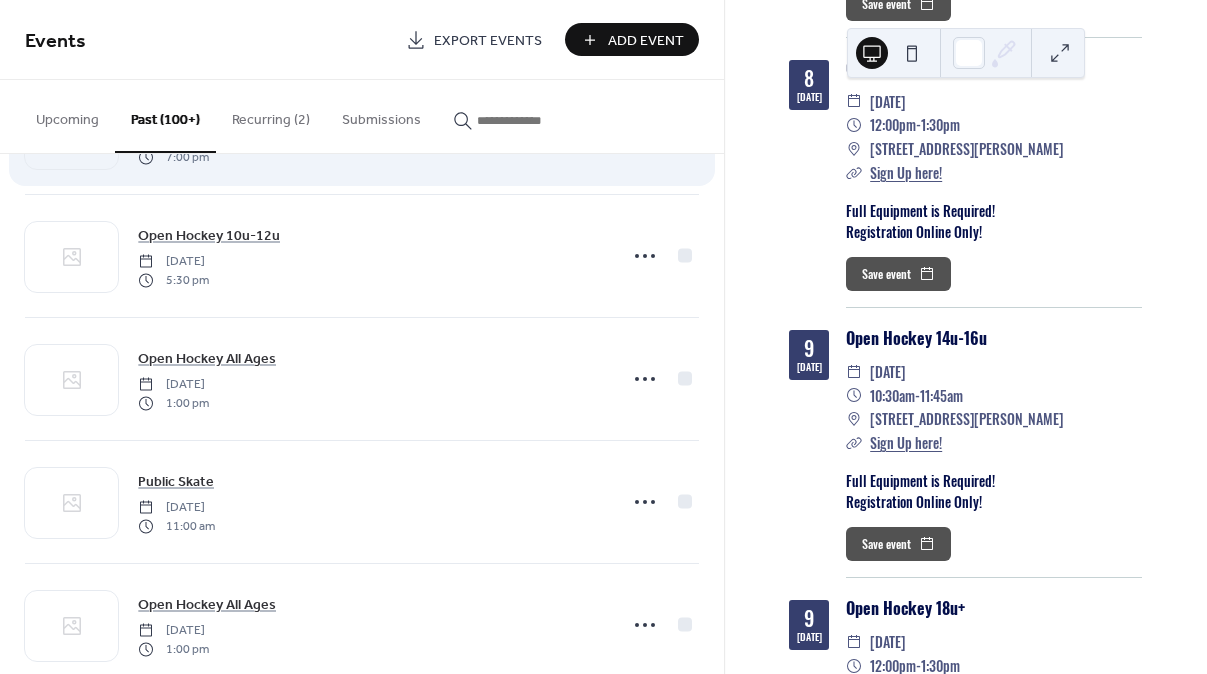 scroll, scrollTop: 1488, scrollLeft: 0, axis: vertical 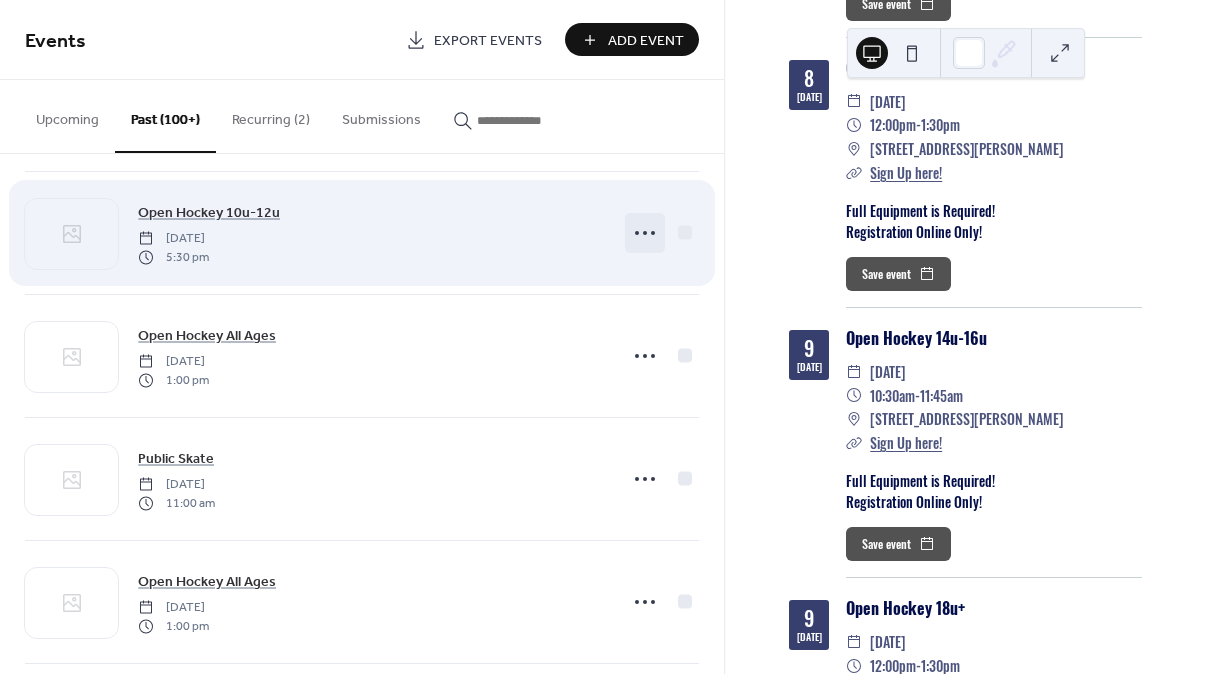 click 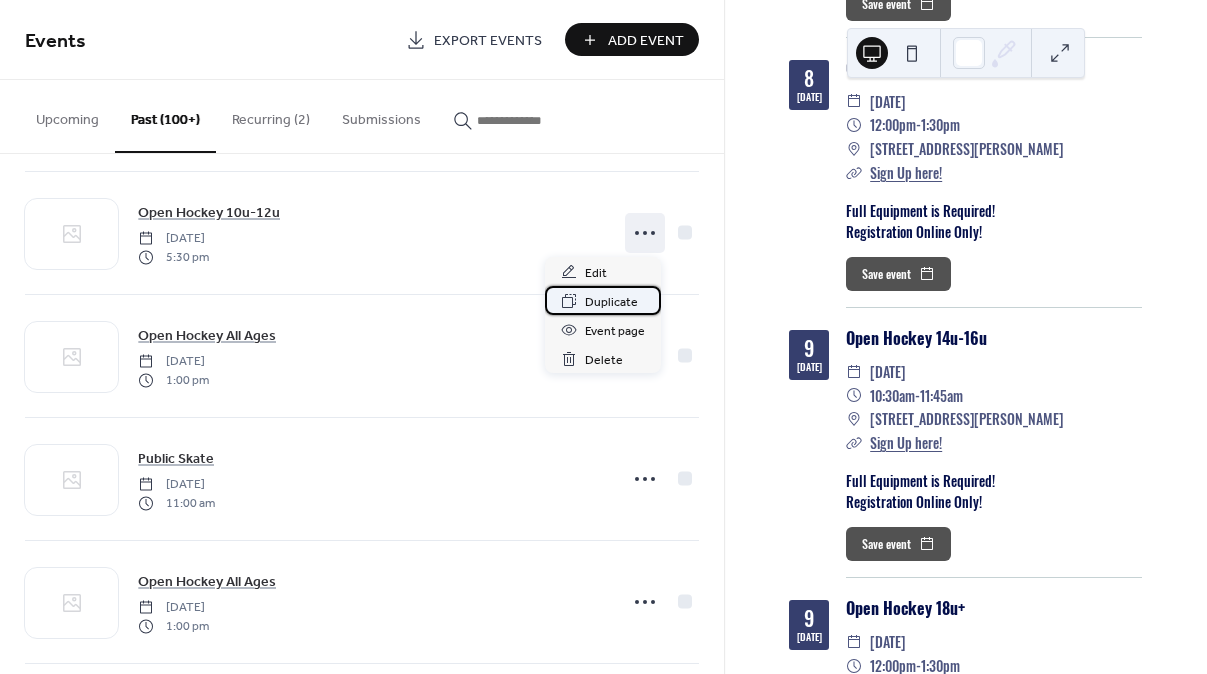 click on "Duplicate" at bounding box center (611, 302) 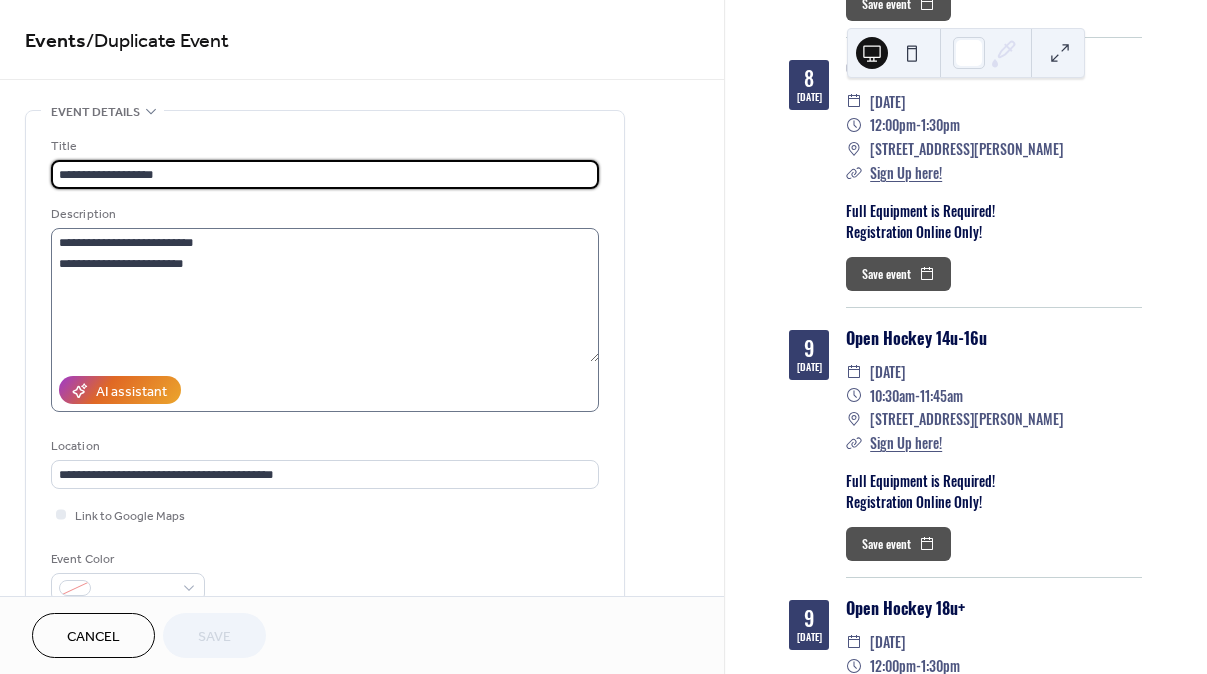 scroll, scrollTop: 239, scrollLeft: 0, axis: vertical 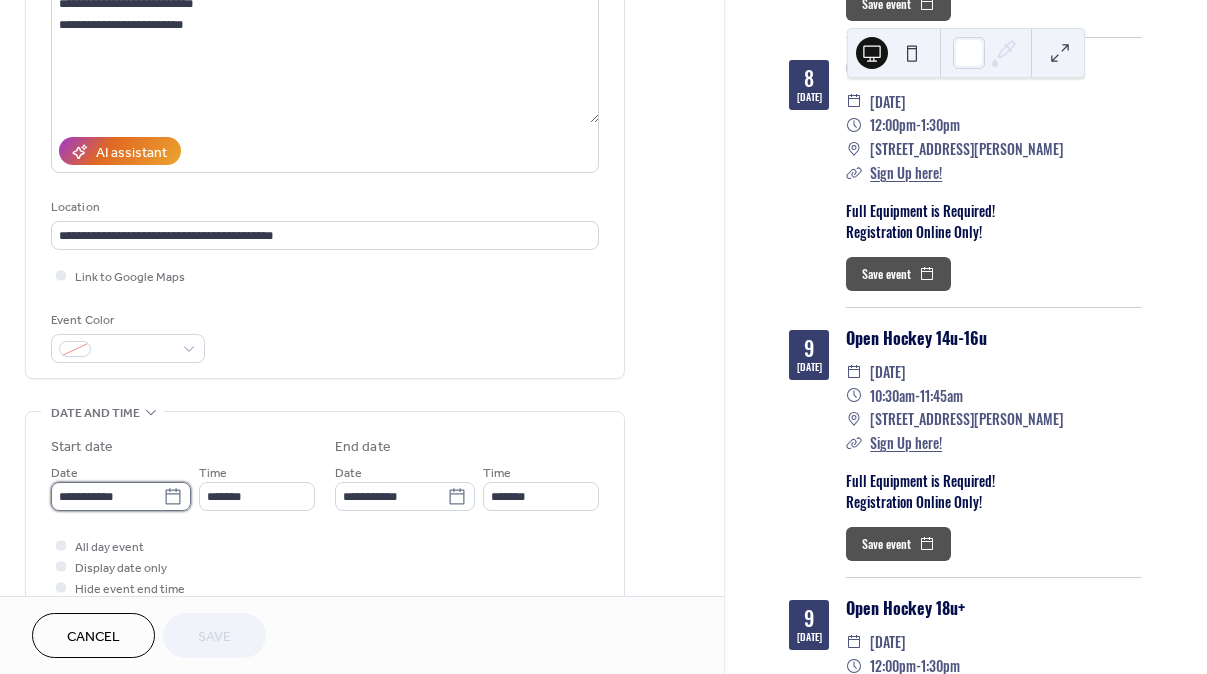 click on "**********" at bounding box center (107, 496) 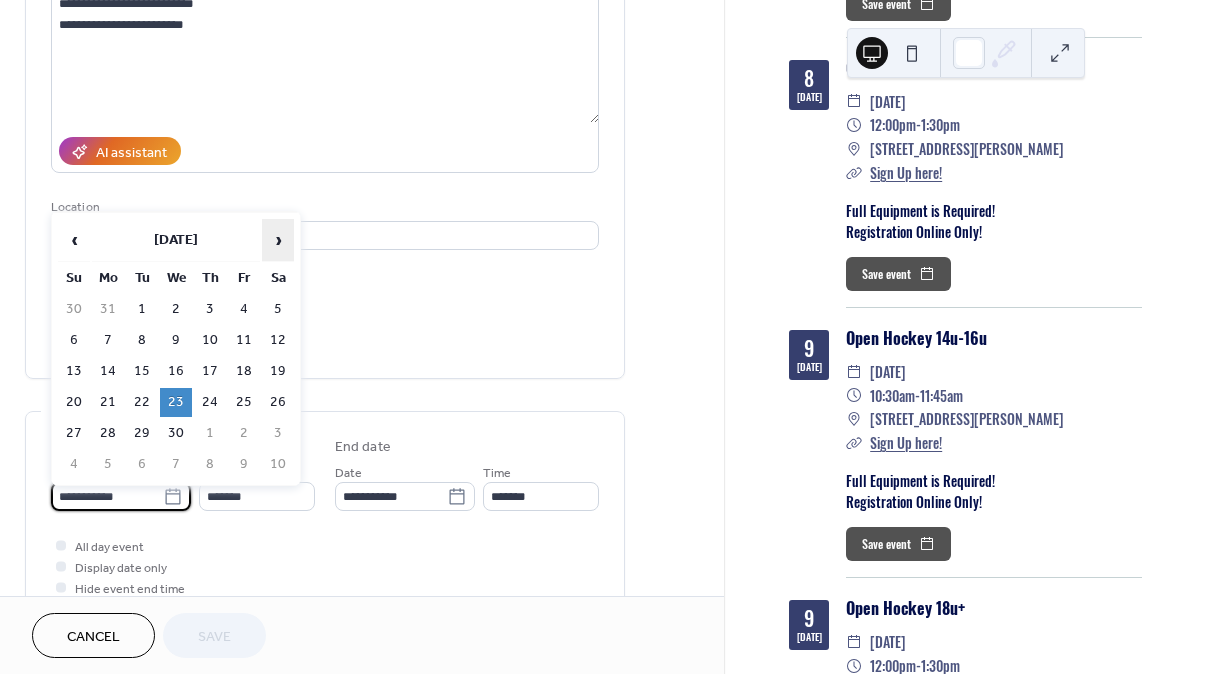 click on "›" at bounding box center [278, 240] 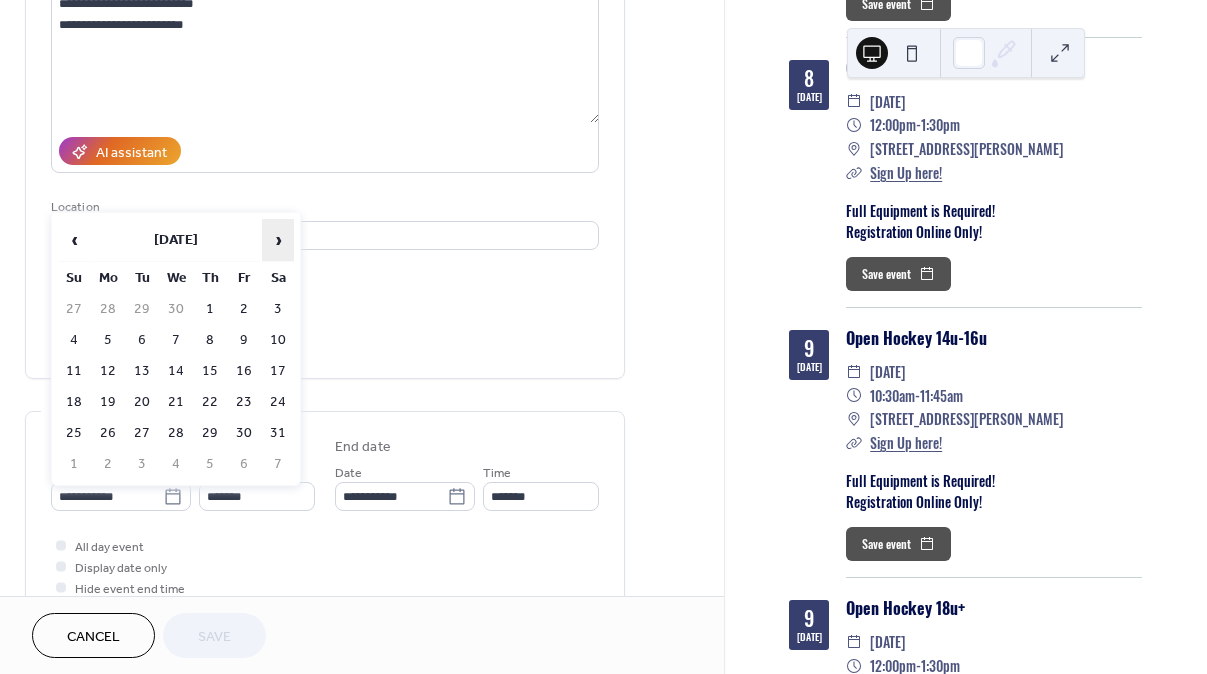 click on "›" at bounding box center [278, 240] 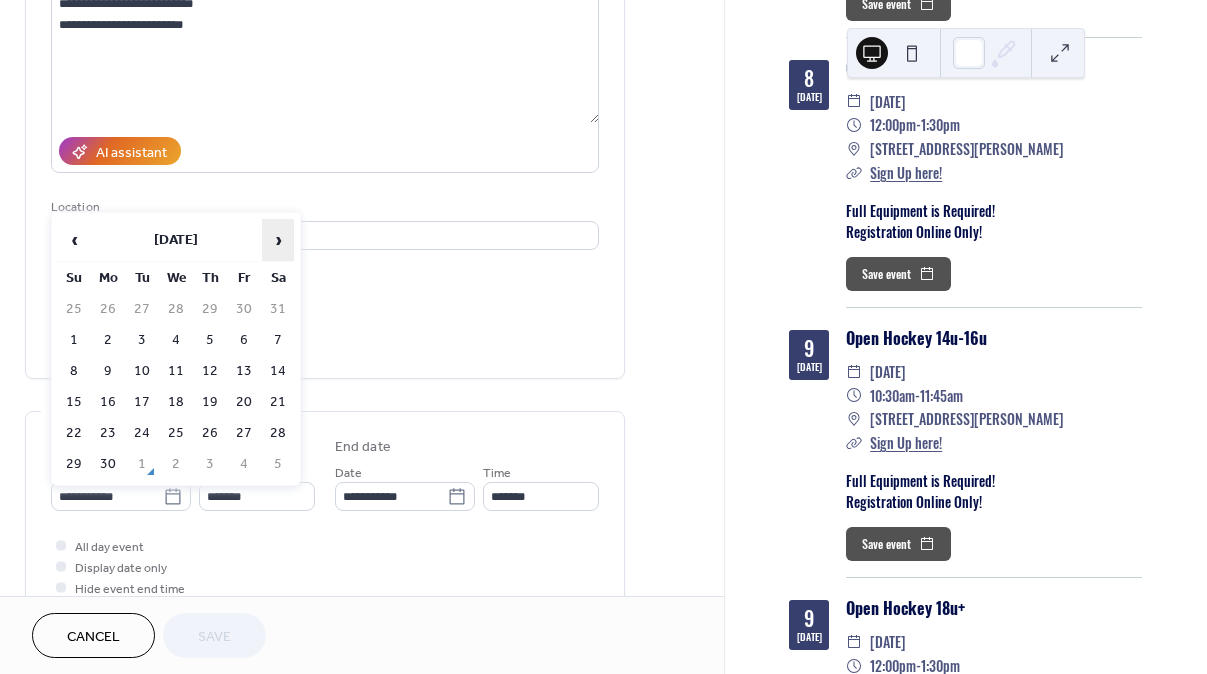 click on "›" at bounding box center (278, 240) 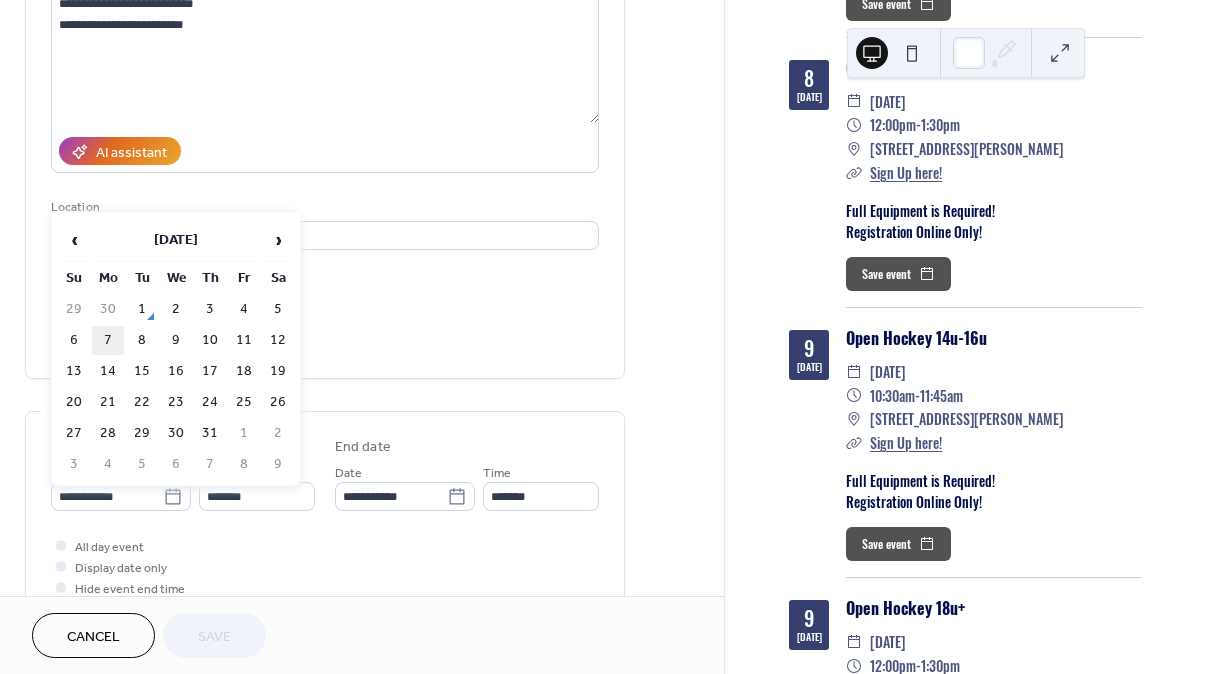 click on "7" at bounding box center (108, 340) 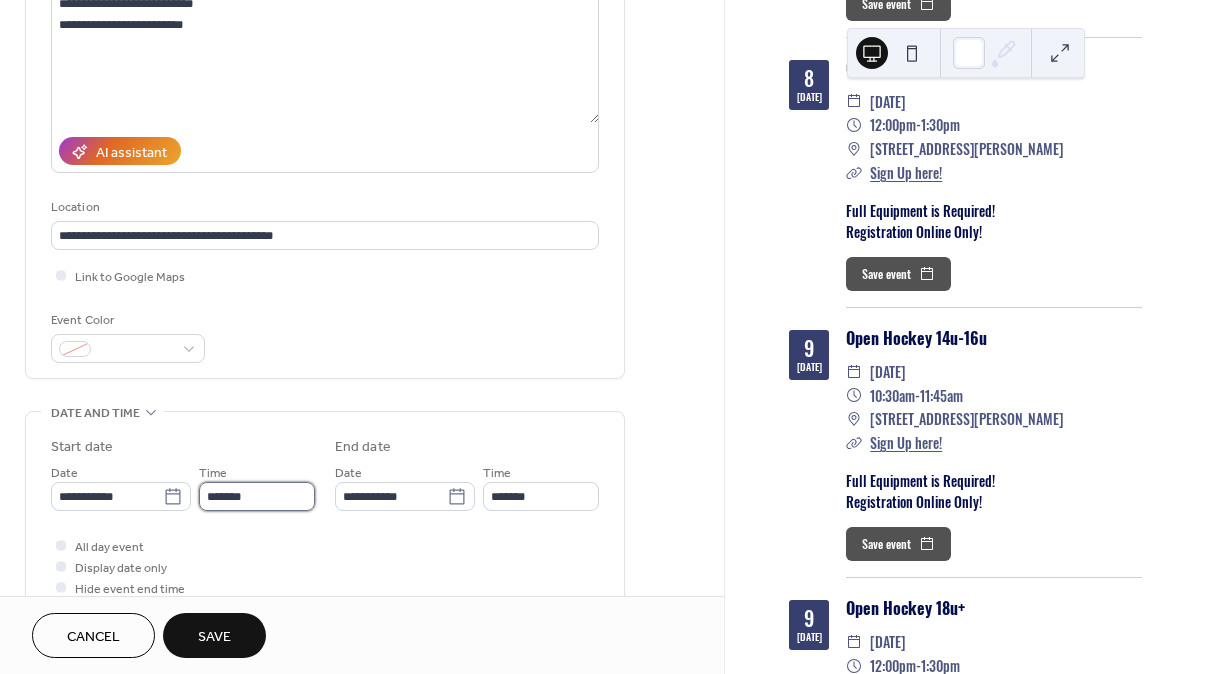 click on "*******" at bounding box center (257, 496) 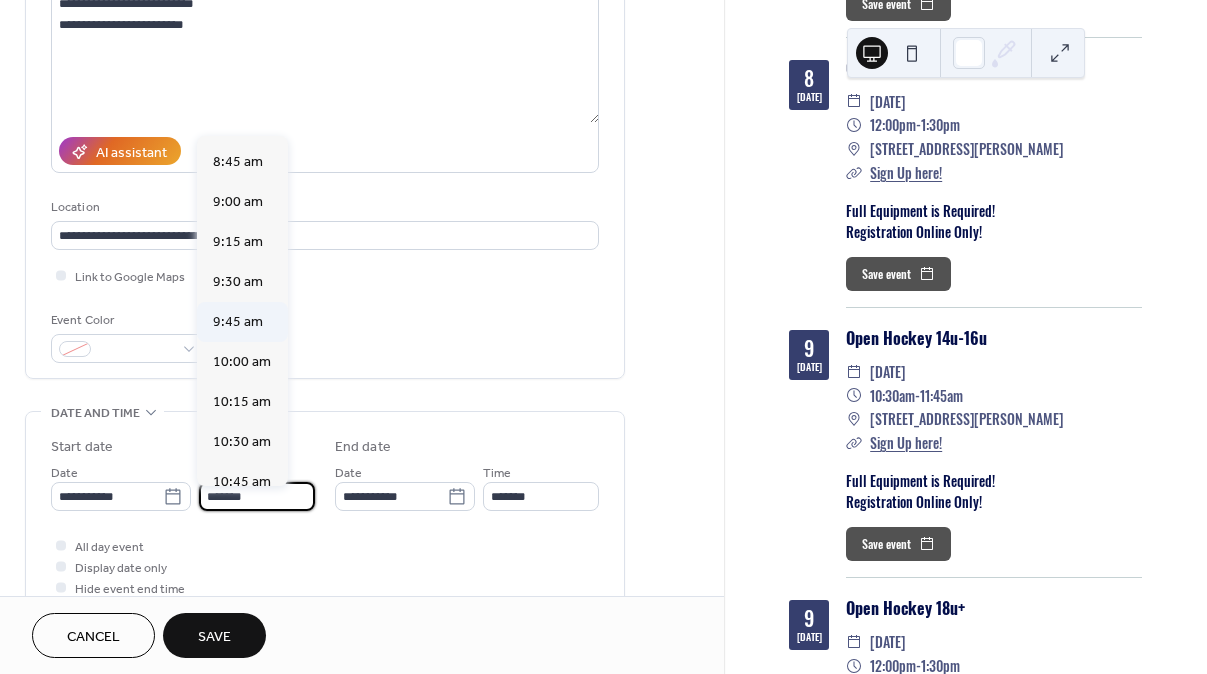 scroll, scrollTop: 1381, scrollLeft: 0, axis: vertical 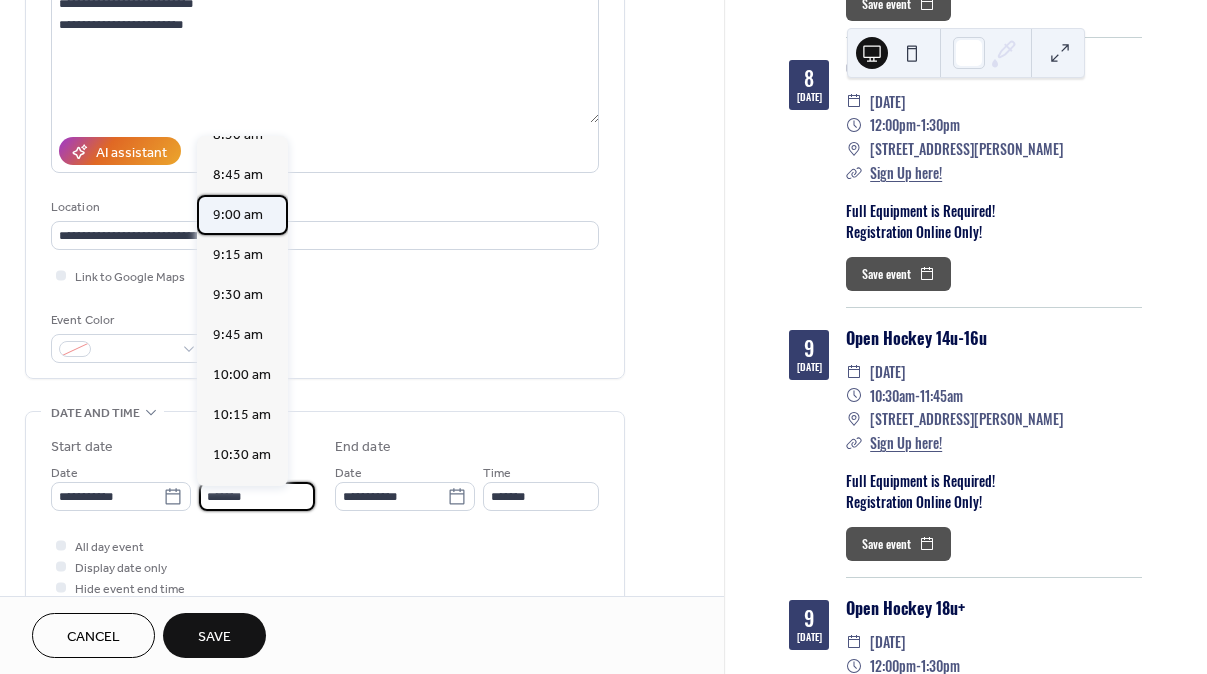 click on "9:00 am" at bounding box center [238, 215] 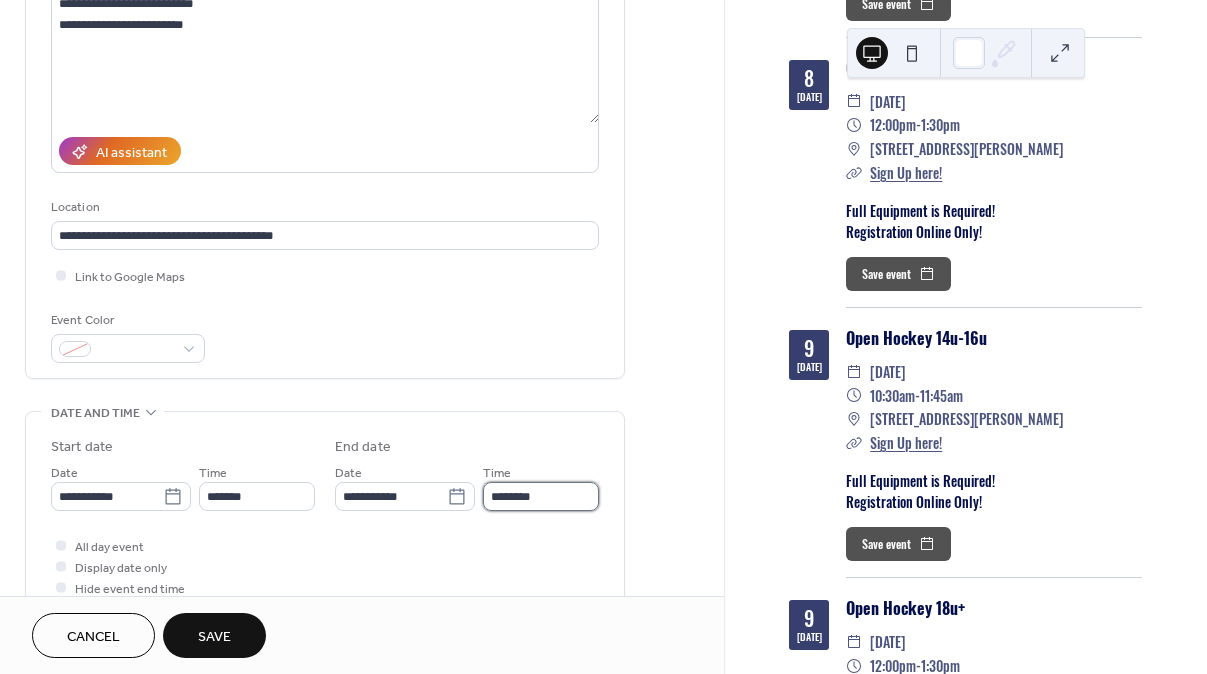click on "********" at bounding box center (541, 496) 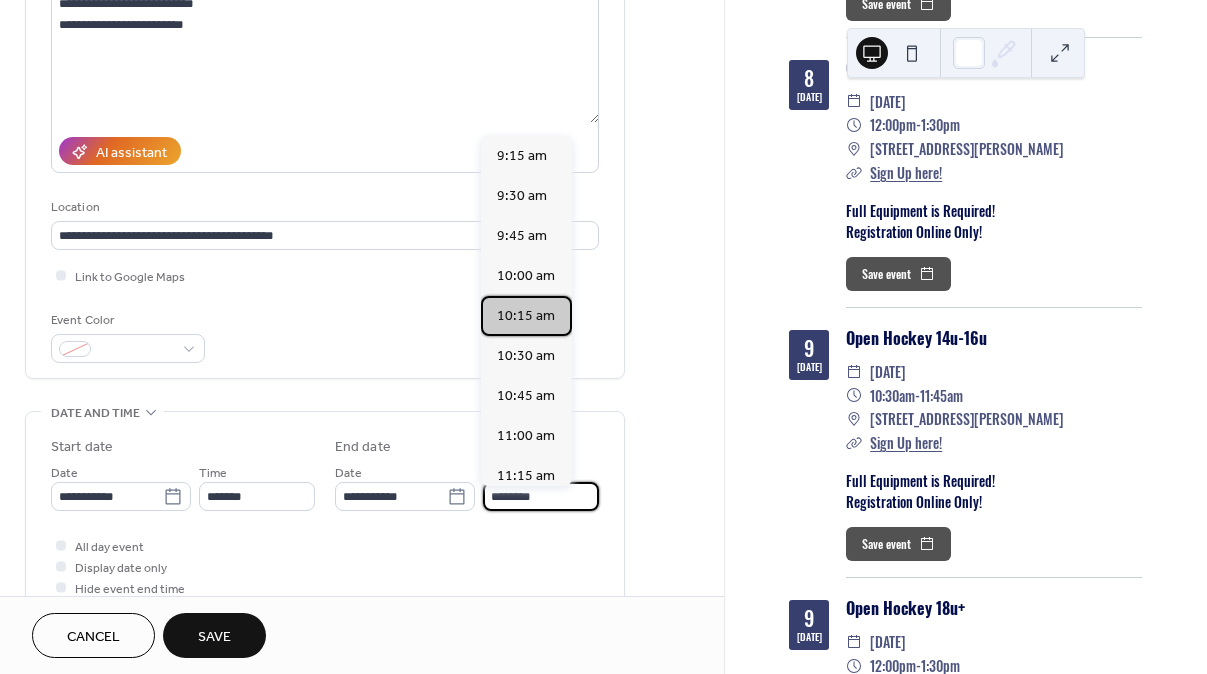 click on "10:15 am" at bounding box center (526, 316) 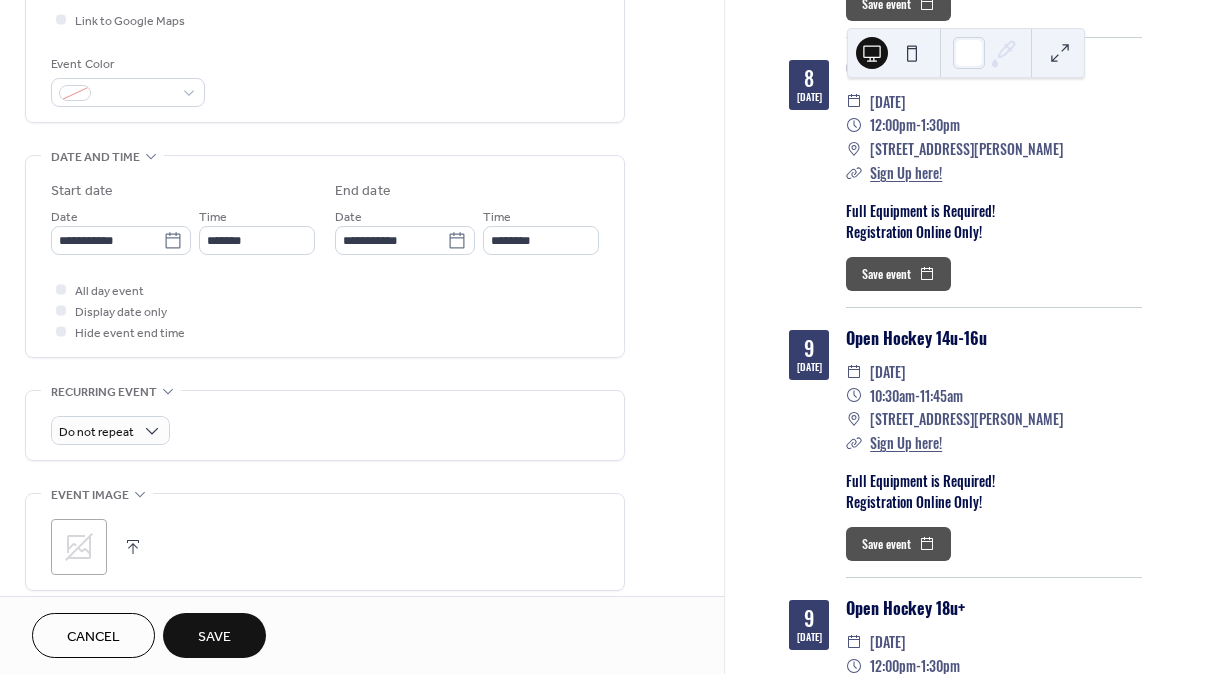 scroll, scrollTop: 498, scrollLeft: 0, axis: vertical 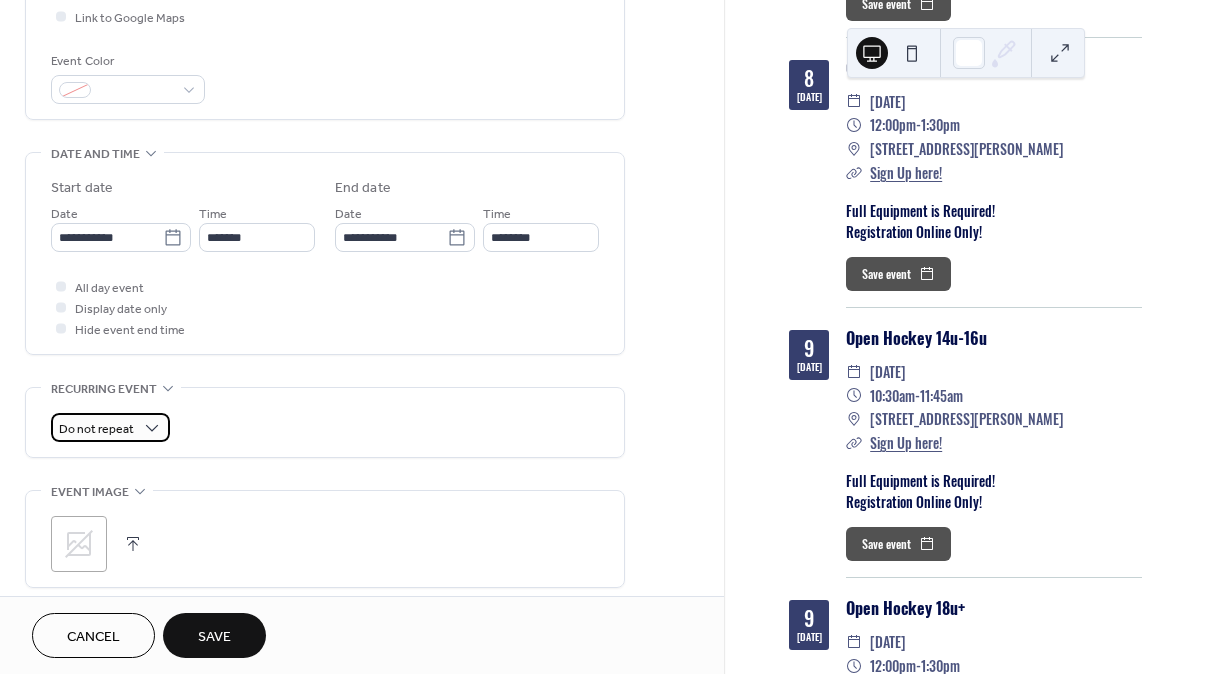 click on "Do not repeat" at bounding box center [96, 429] 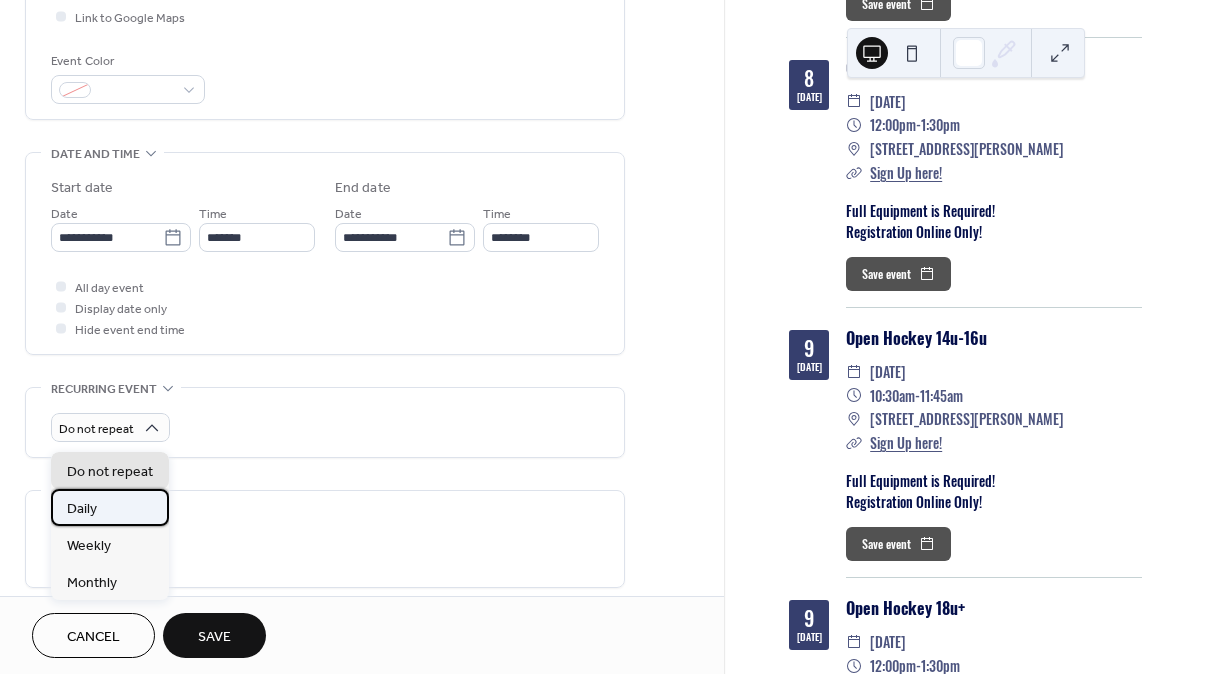 click on "Daily" at bounding box center (110, 507) 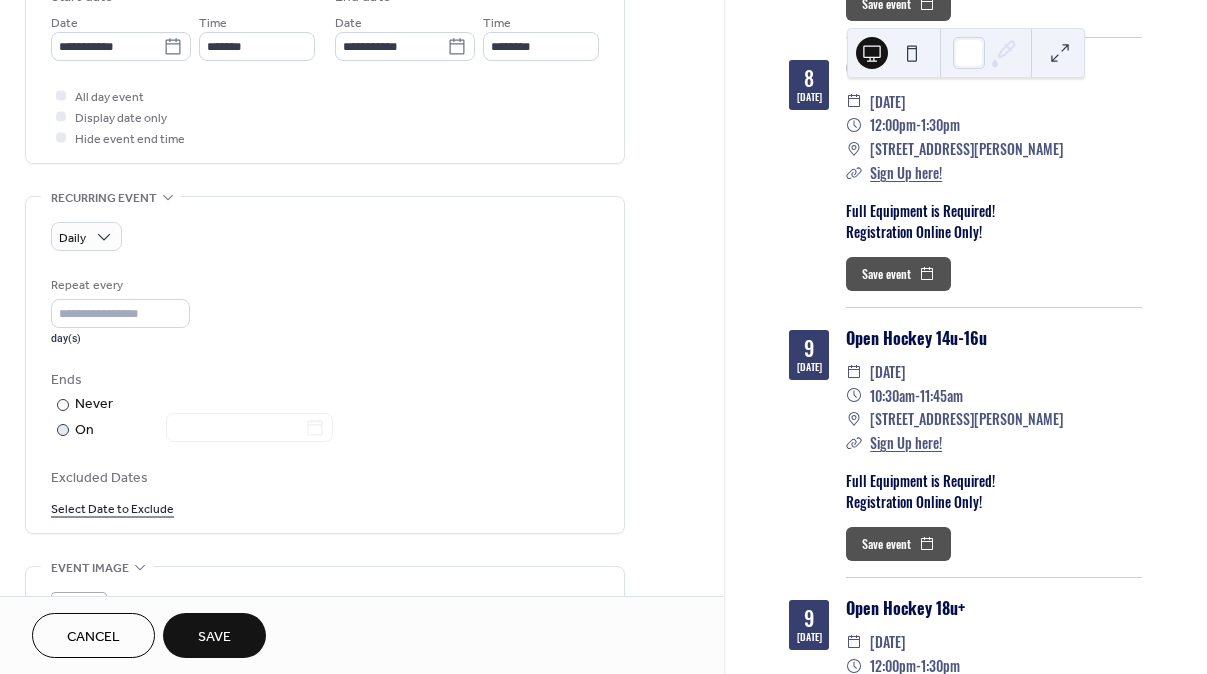 scroll, scrollTop: 688, scrollLeft: 0, axis: vertical 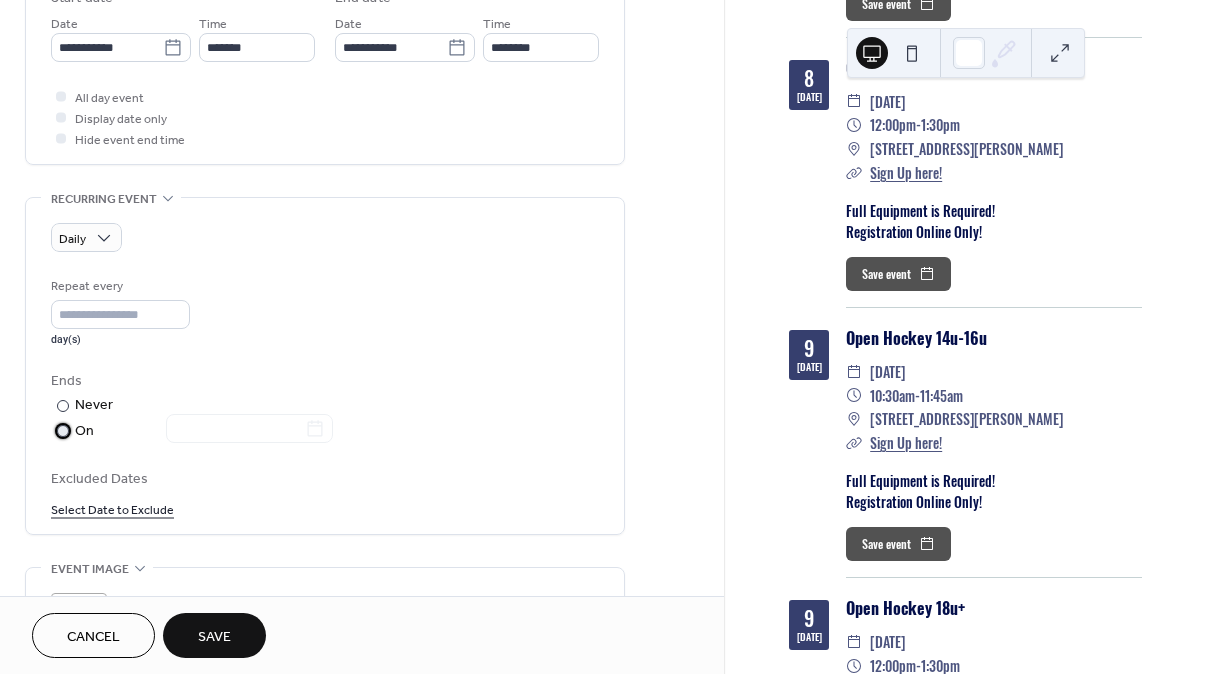 click at bounding box center (63, 431) 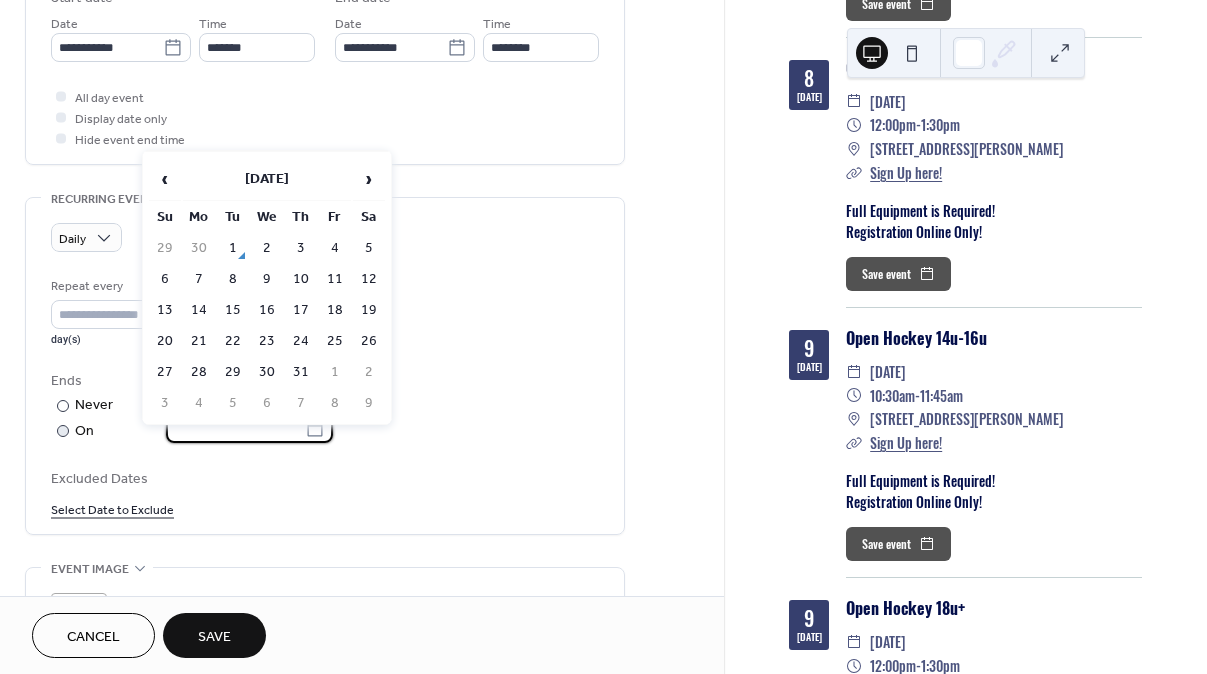 click at bounding box center [235, 428] 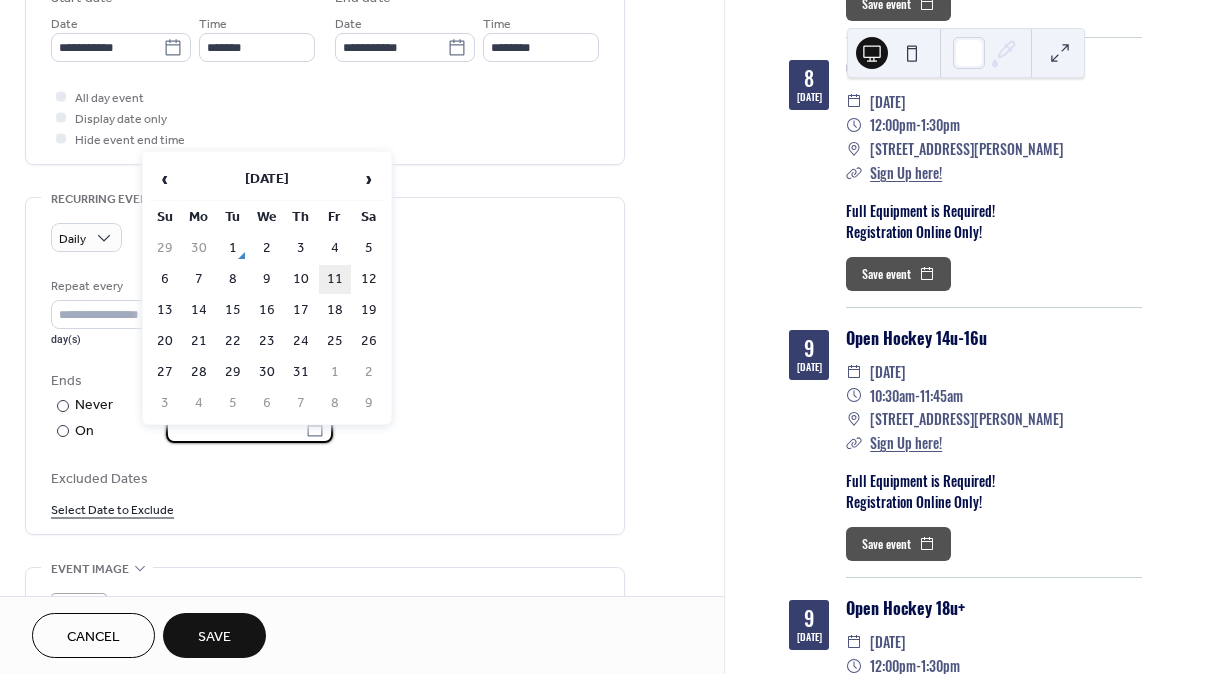 click on "11" at bounding box center [335, 279] 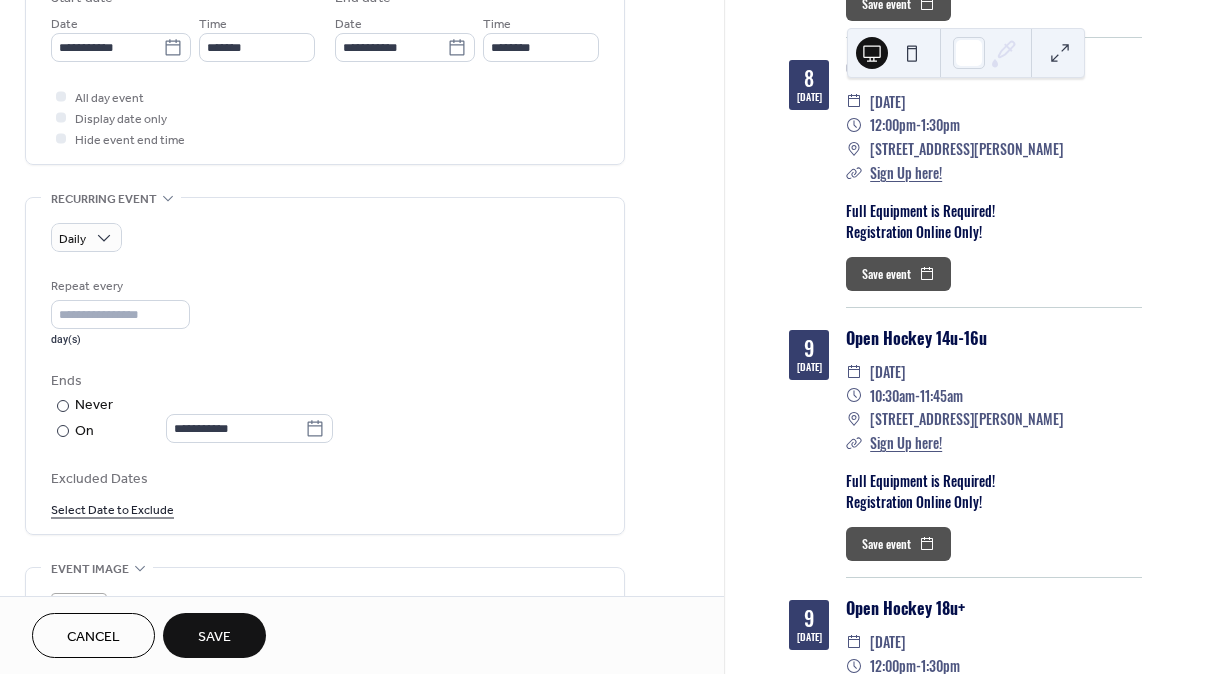 click on "**********" at bounding box center [325, 397] 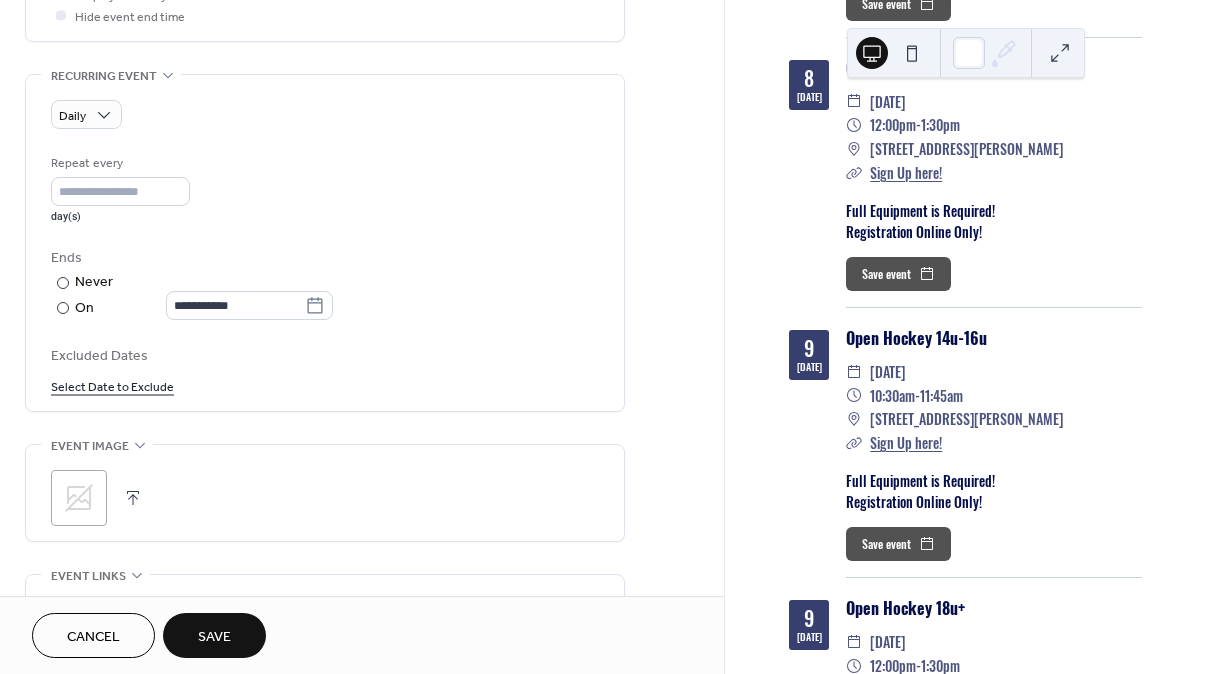 scroll, scrollTop: 810, scrollLeft: 0, axis: vertical 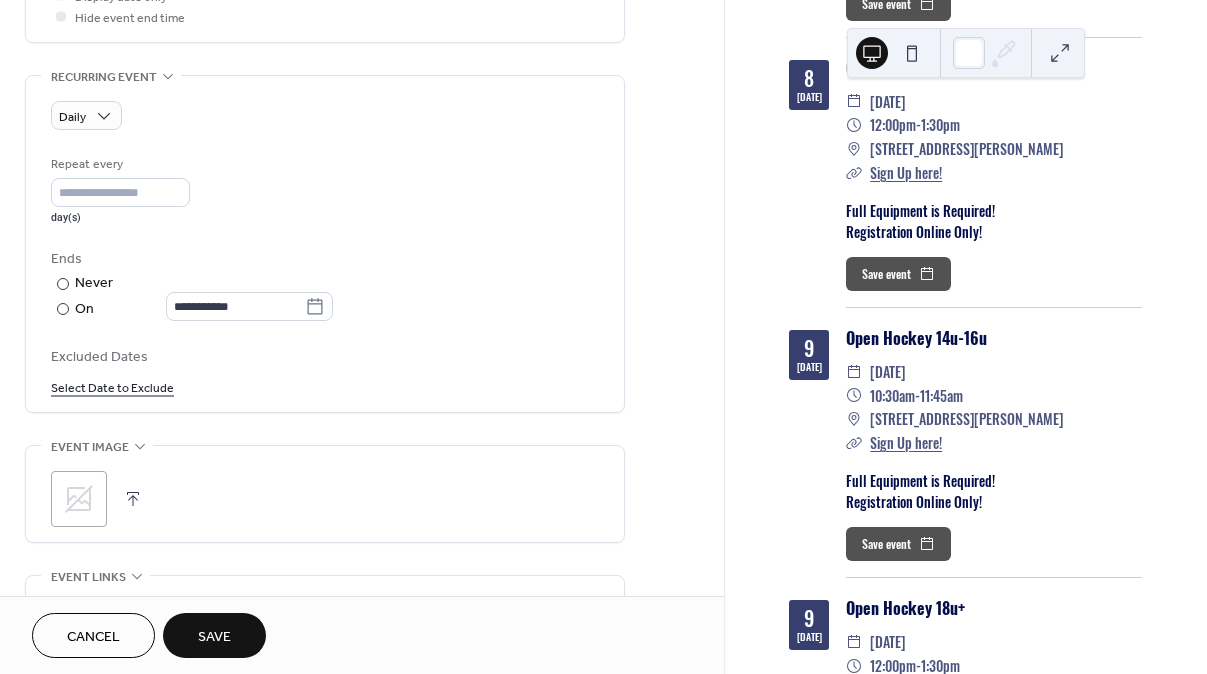 click on "Save" at bounding box center [214, 637] 